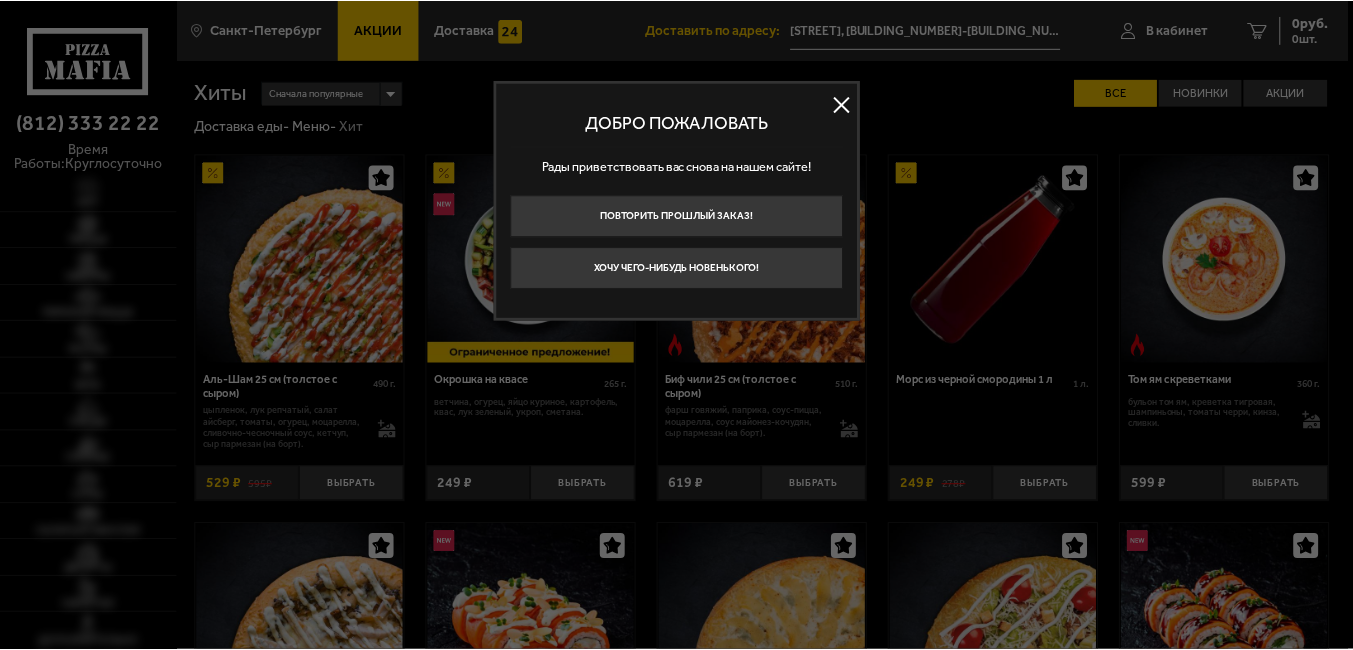 scroll, scrollTop: 0, scrollLeft: 0, axis: both 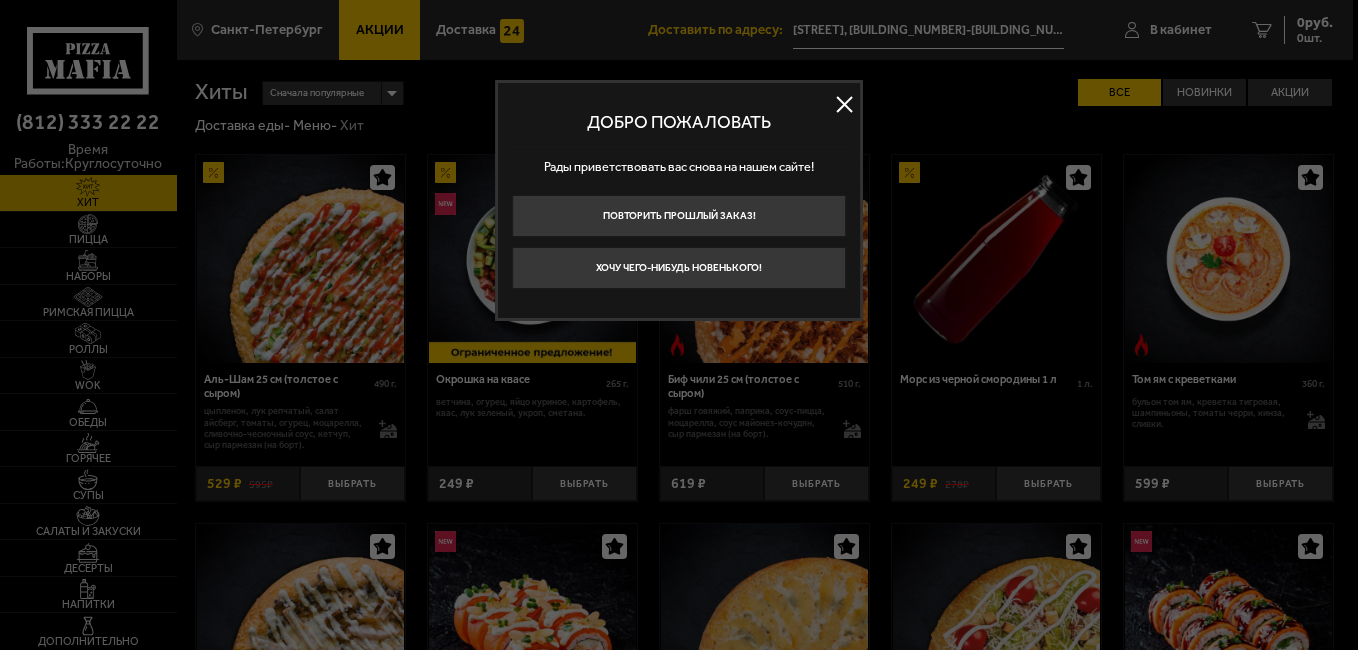 click at bounding box center [845, 105] 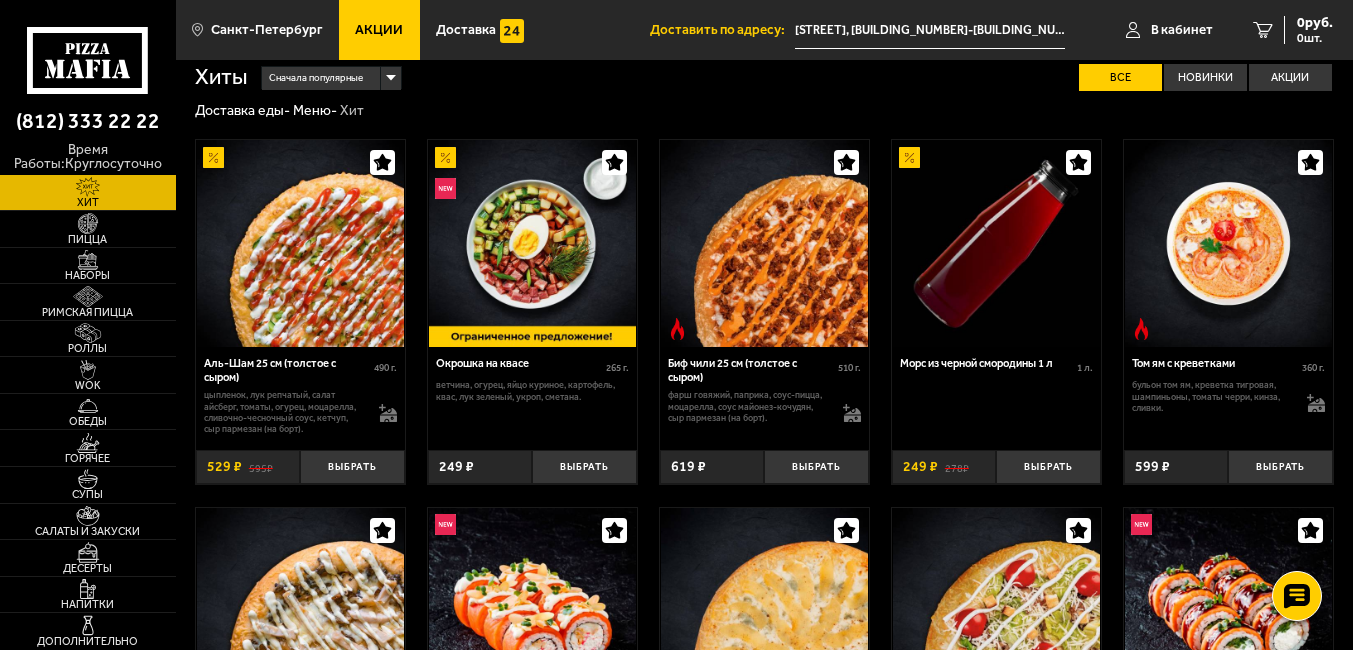 scroll, scrollTop: 0, scrollLeft: 0, axis: both 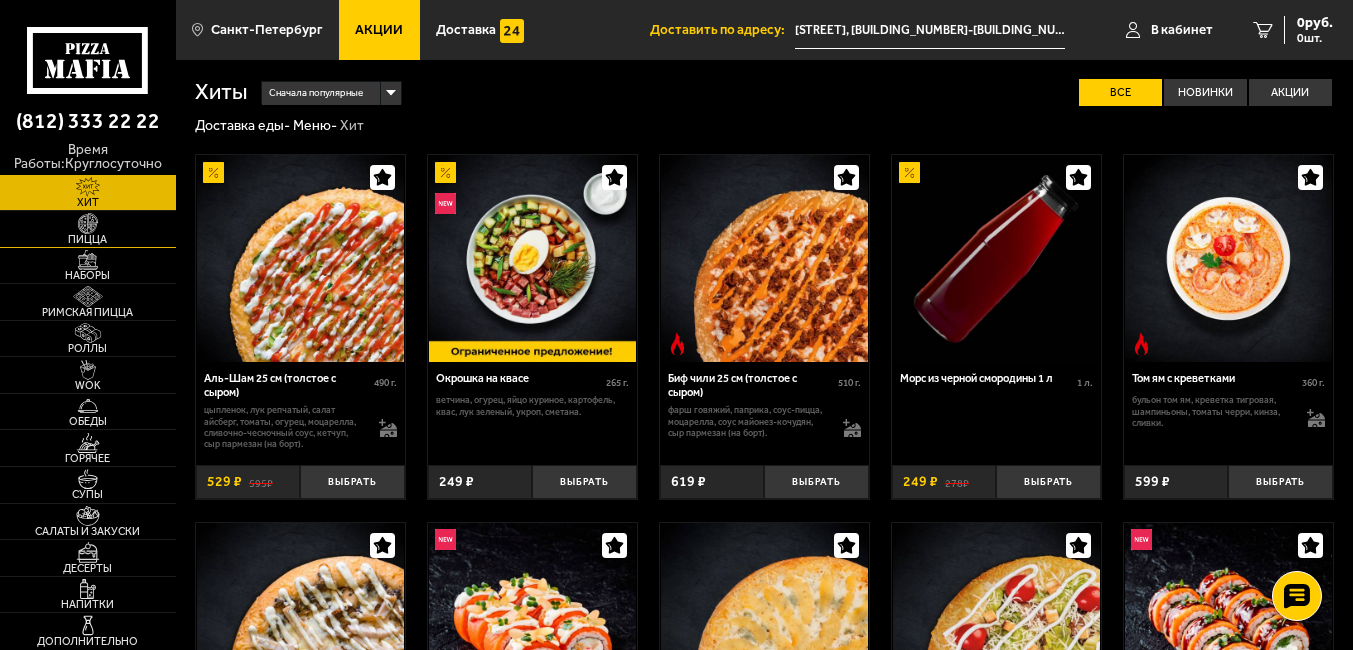 click on "Пицца" at bounding box center (88, 229) 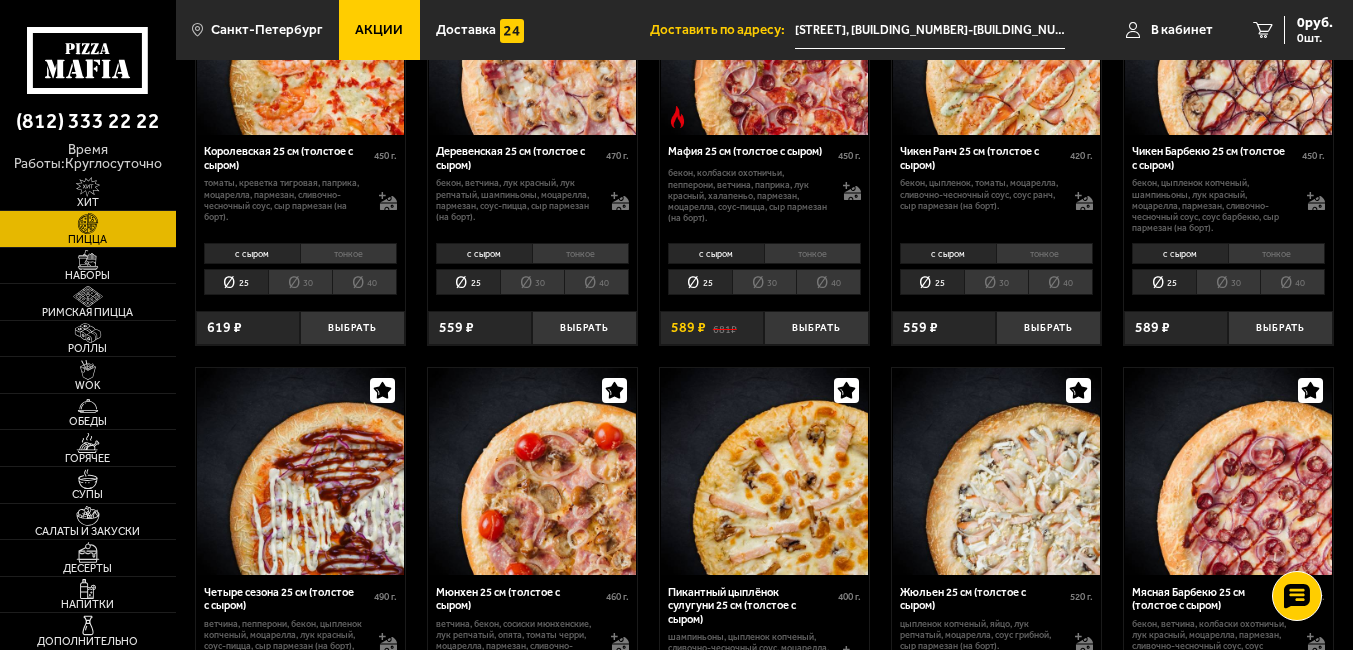 scroll, scrollTop: 1560, scrollLeft: 0, axis: vertical 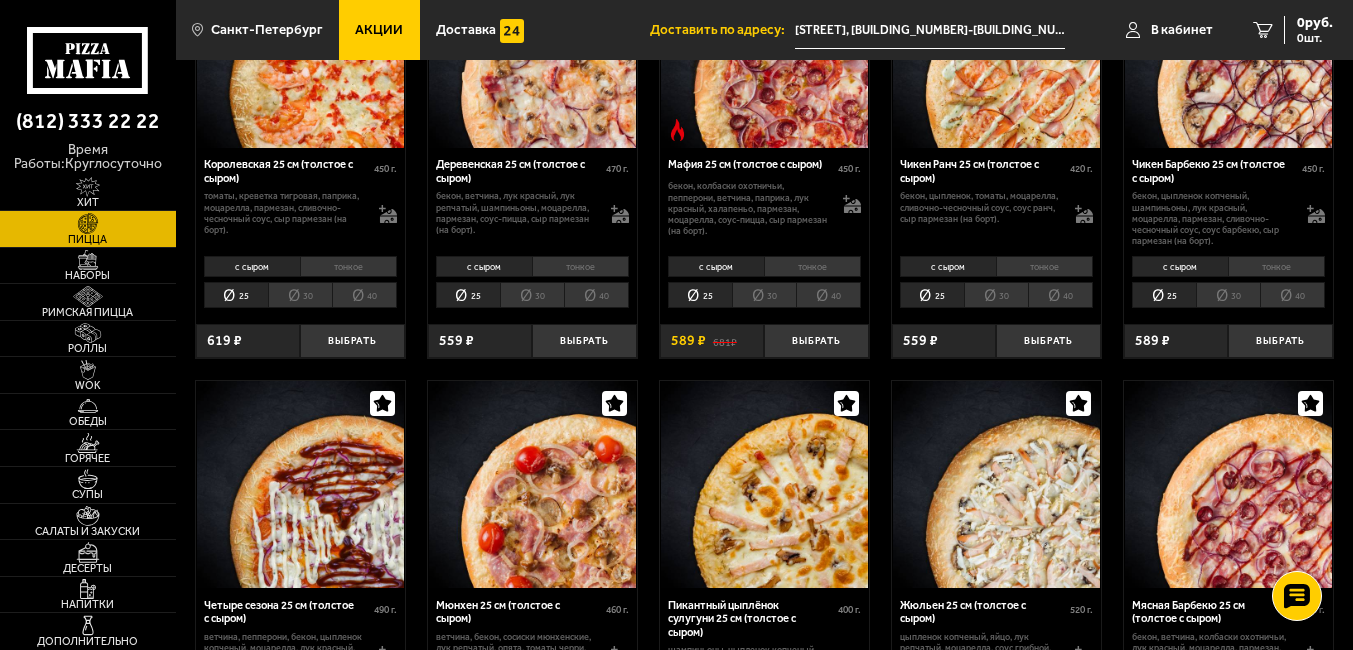 click on "40" at bounding box center (828, 295) 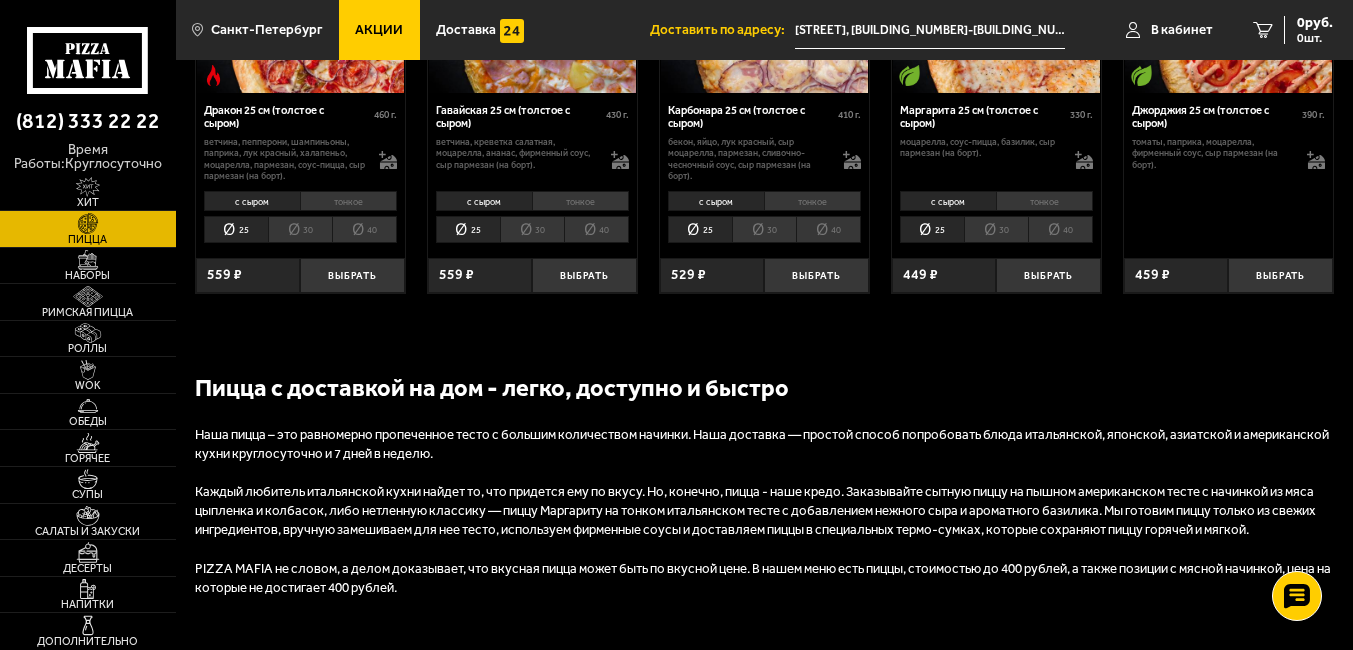 scroll, scrollTop: 2520, scrollLeft: 0, axis: vertical 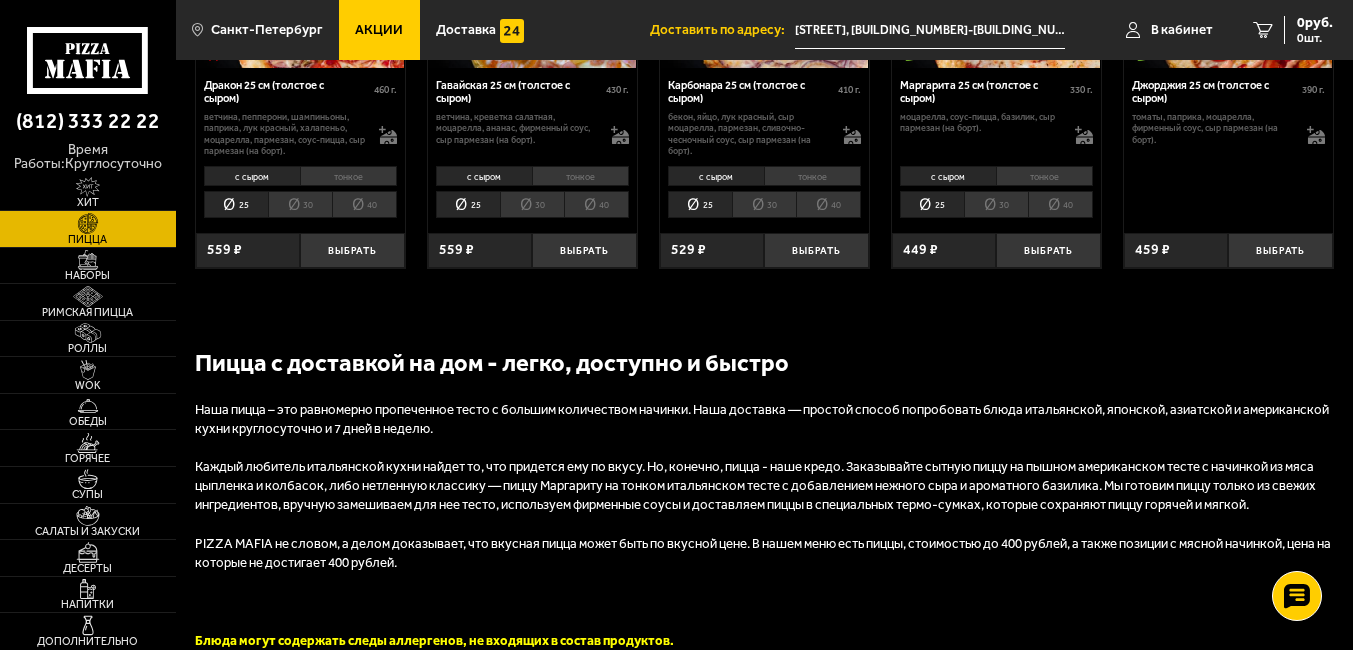 click on "40" at bounding box center [596, 204] 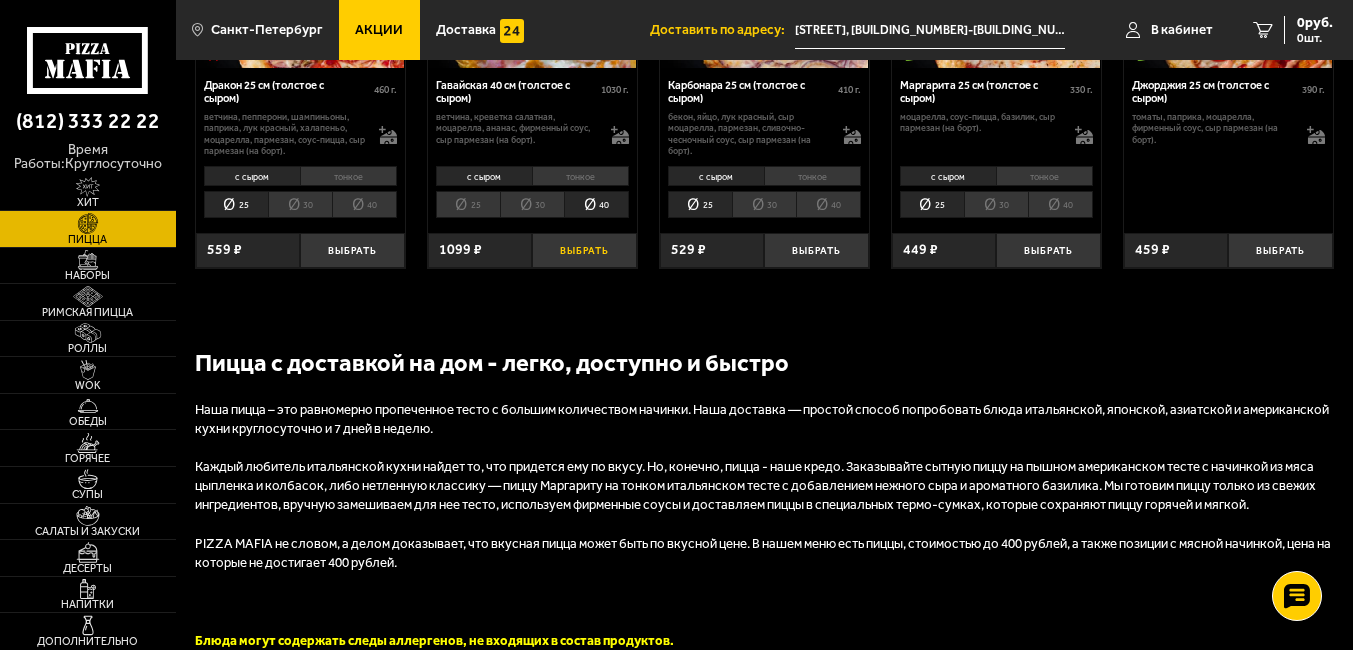 click on "Выбрать" at bounding box center [584, 250] 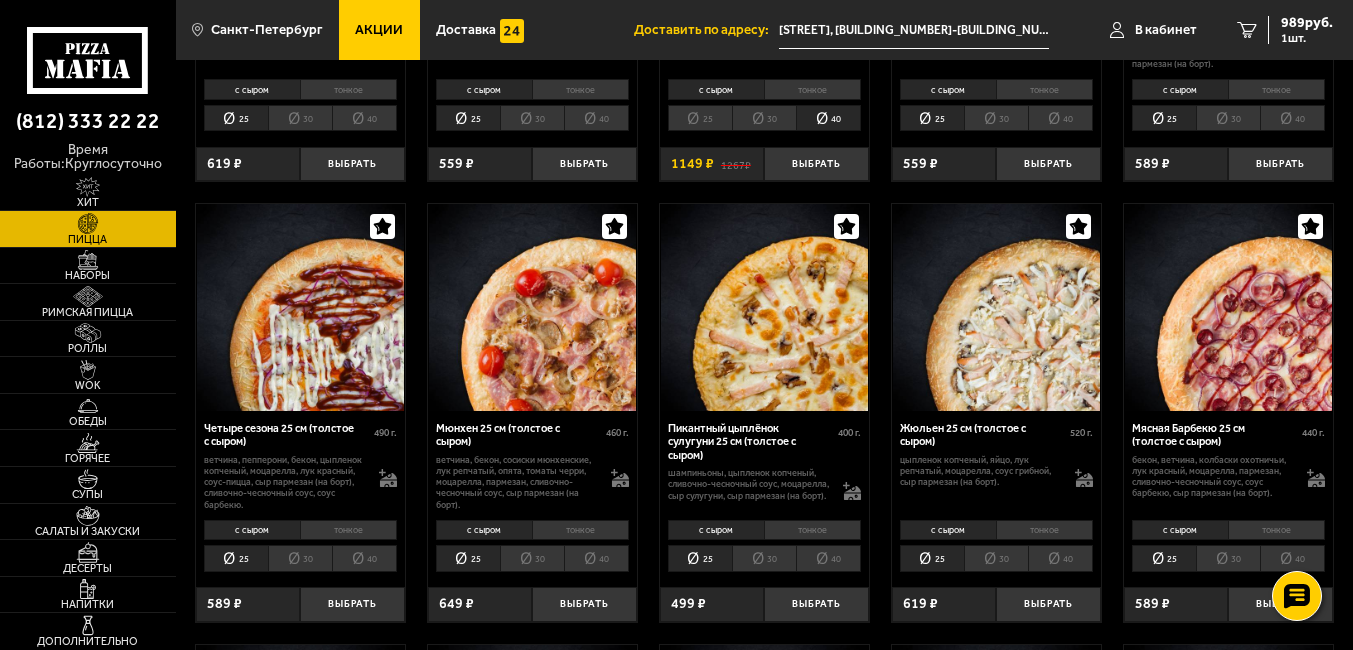 scroll, scrollTop: 1560, scrollLeft: 0, axis: vertical 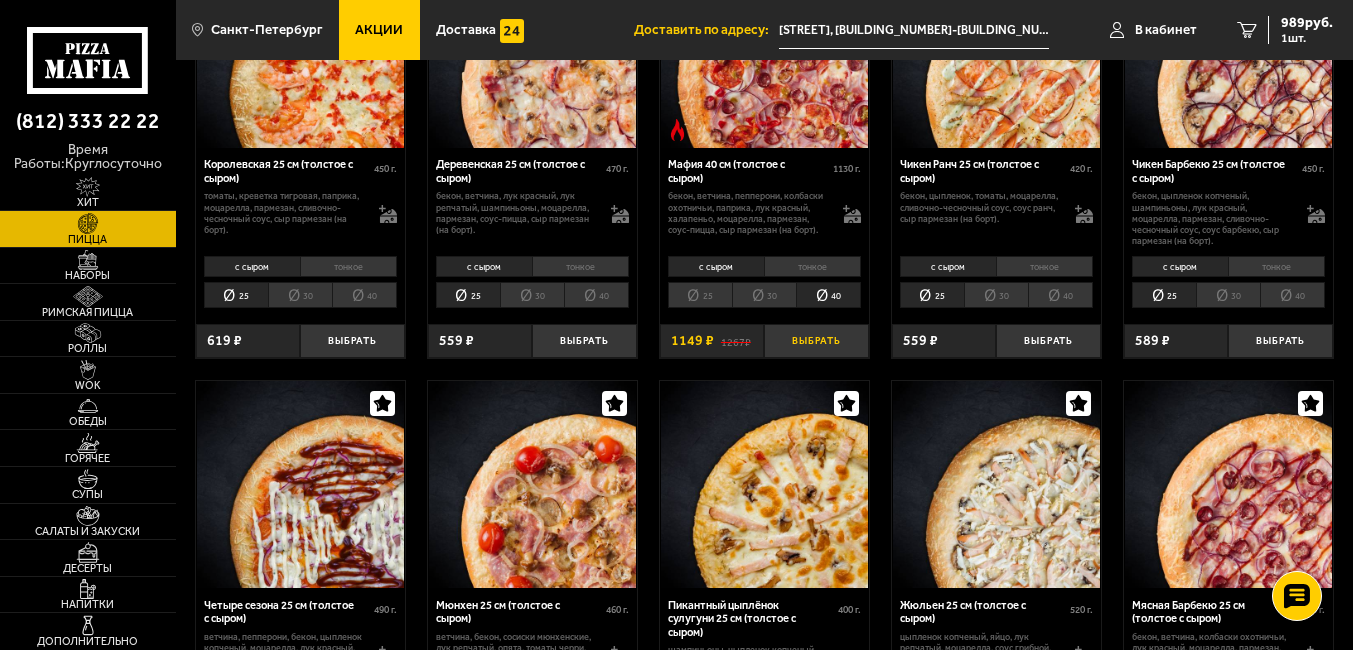 click on "Выбрать" at bounding box center (816, 341) 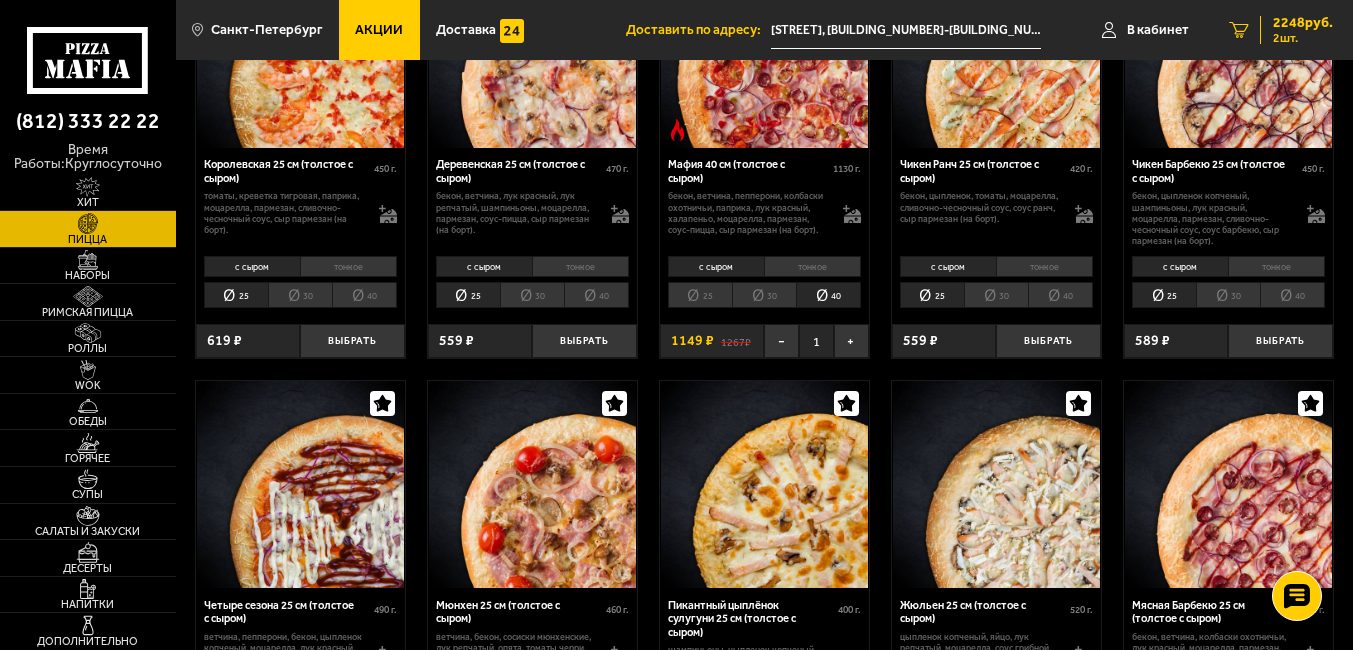 click on "2248  руб." at bounding box center (1303, 23) 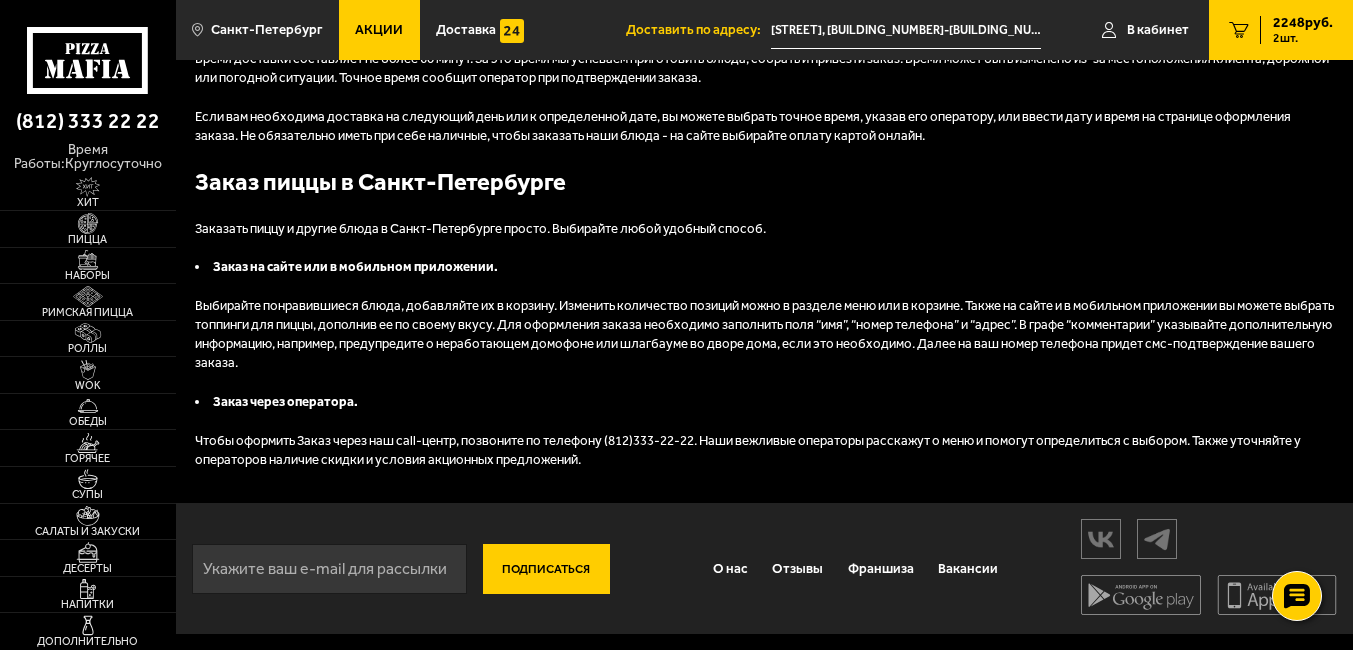 scroll, scrollTop: 0, scrollLeft: 0, axis: both 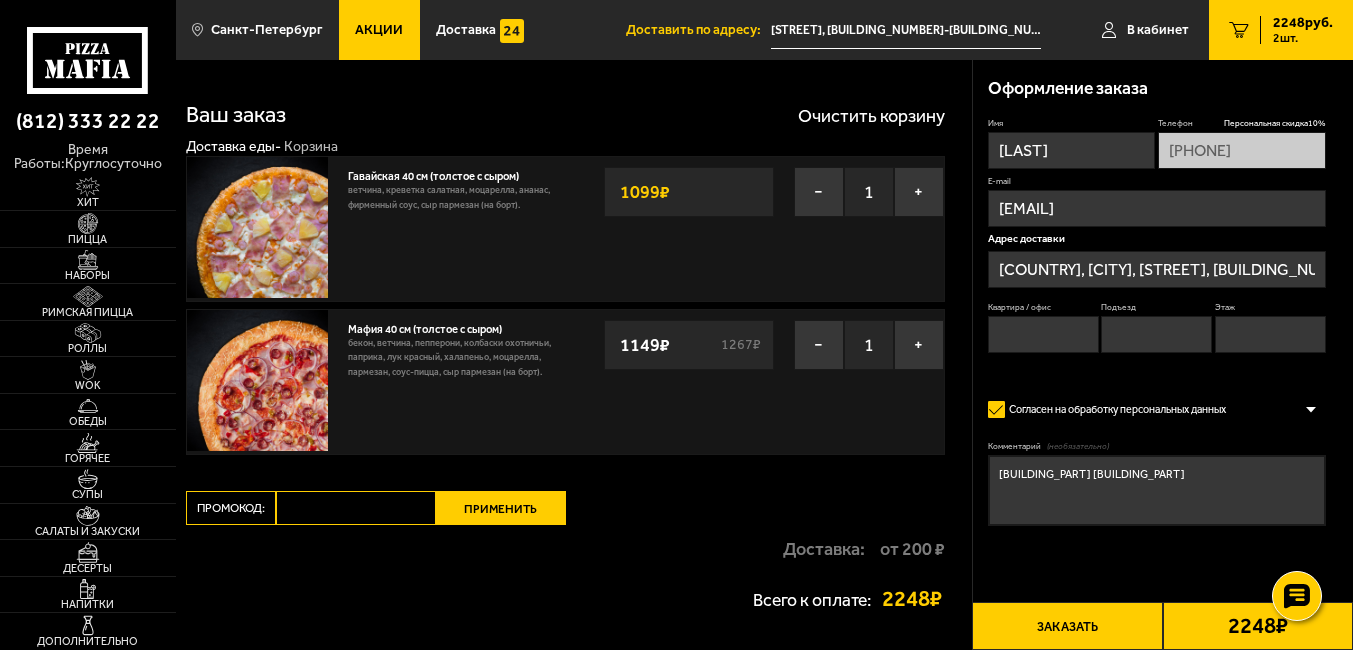 type on "[STREET], [BUILDING_NUMBER]-[BUILDING_NUMBER]" 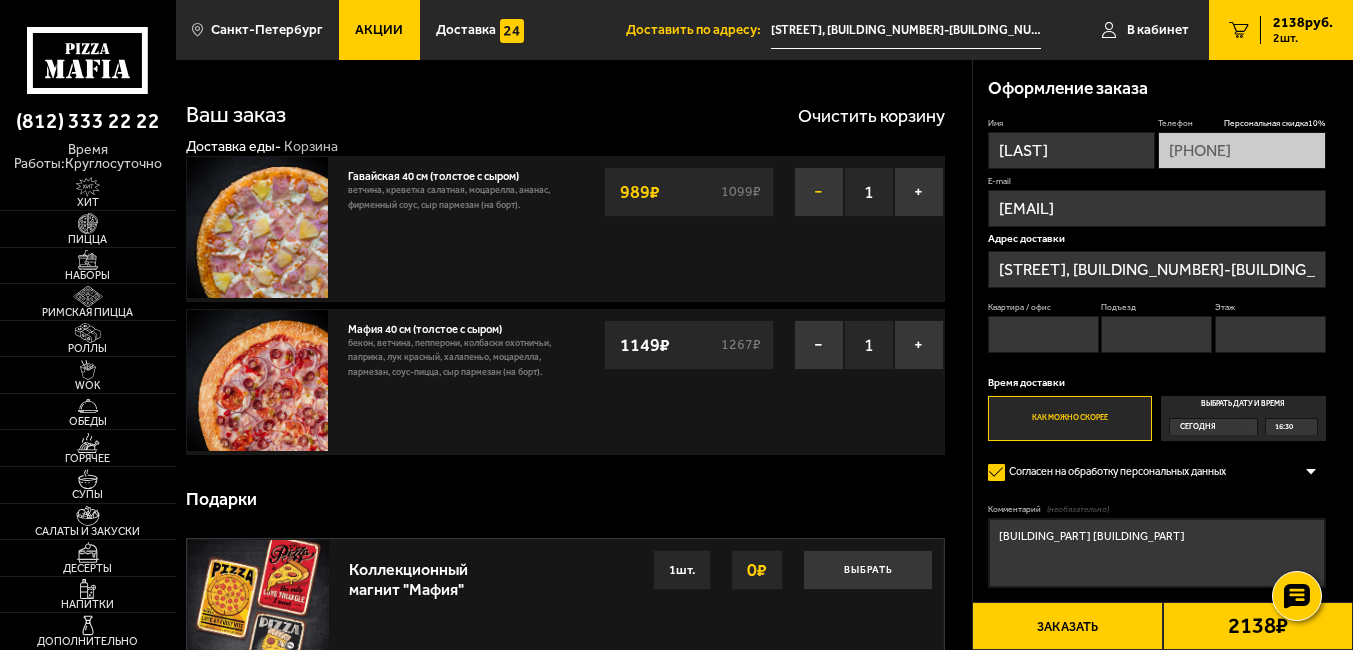 click on "−" at bounding box center (819, 192) 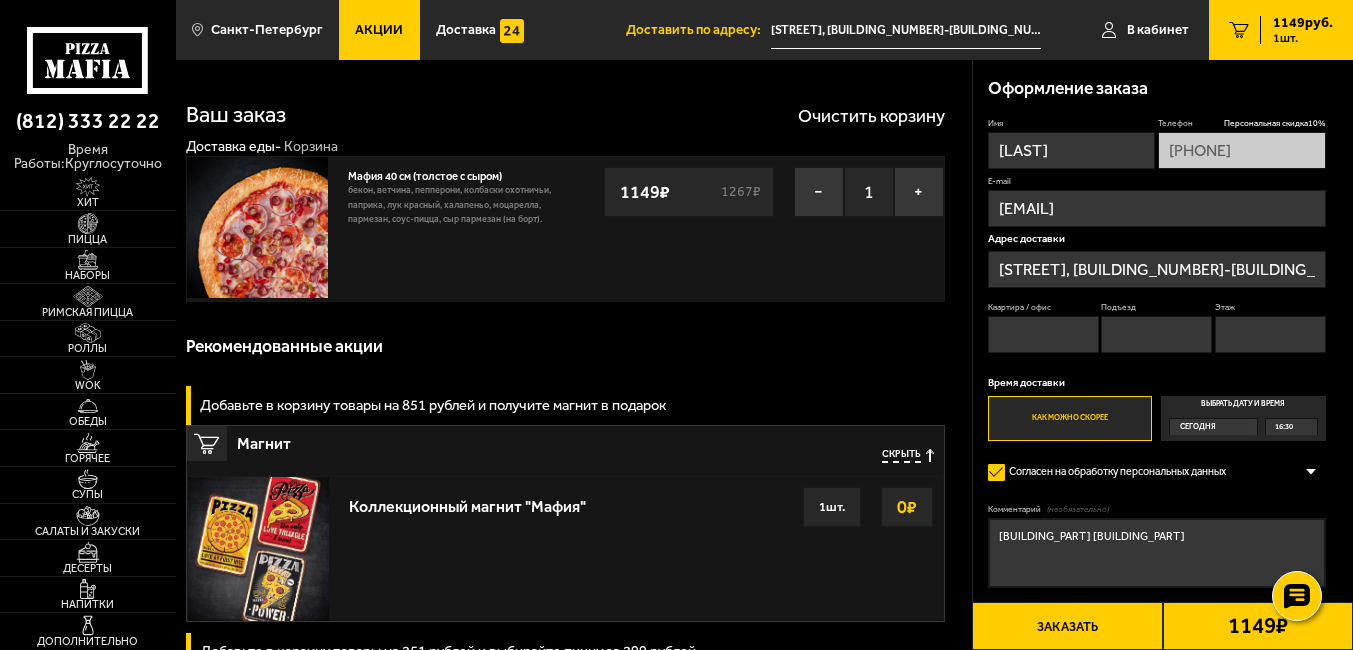click on "Скрыть" at bounding box center (901, 456) 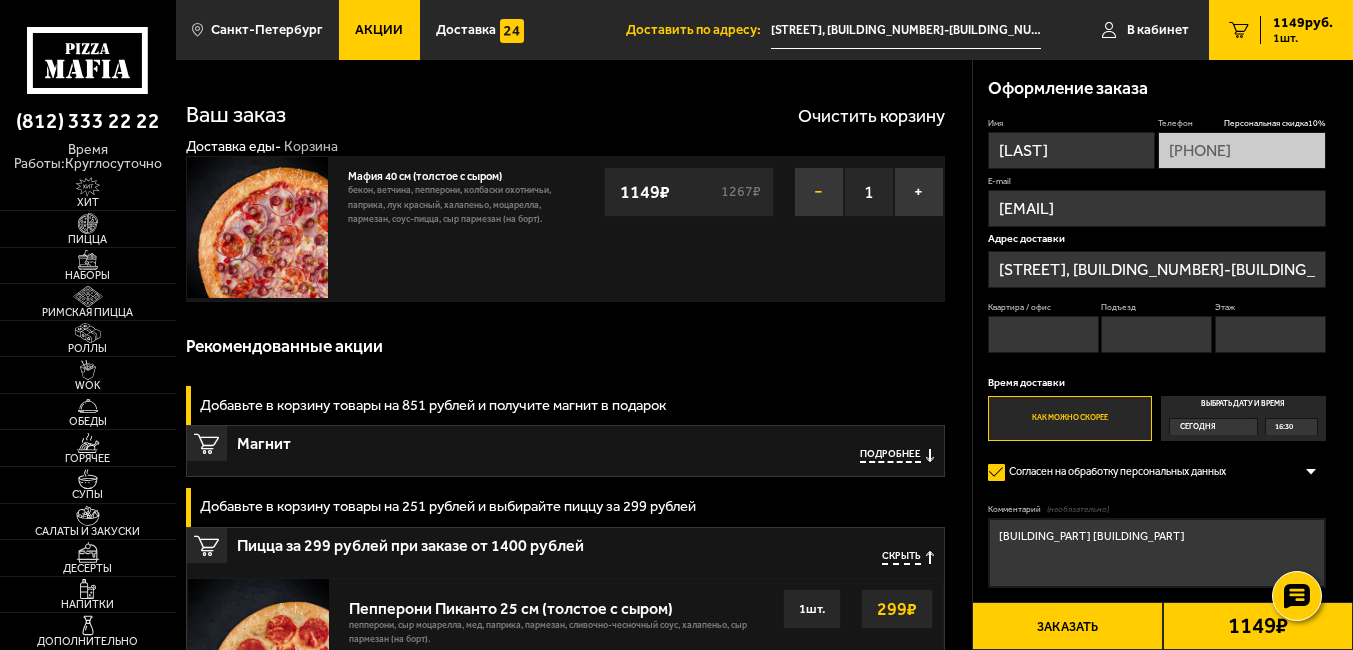 click on "−" at bounding box center [819, 192] 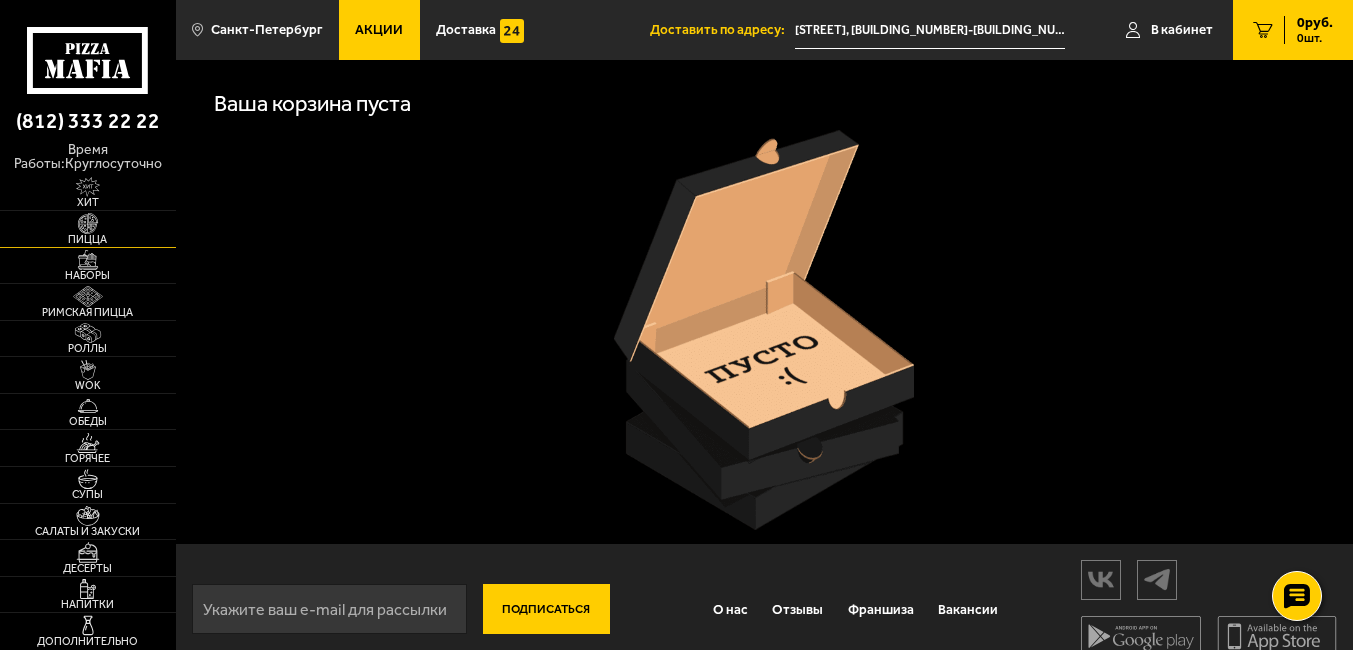 click at bounding box center [88, 223] 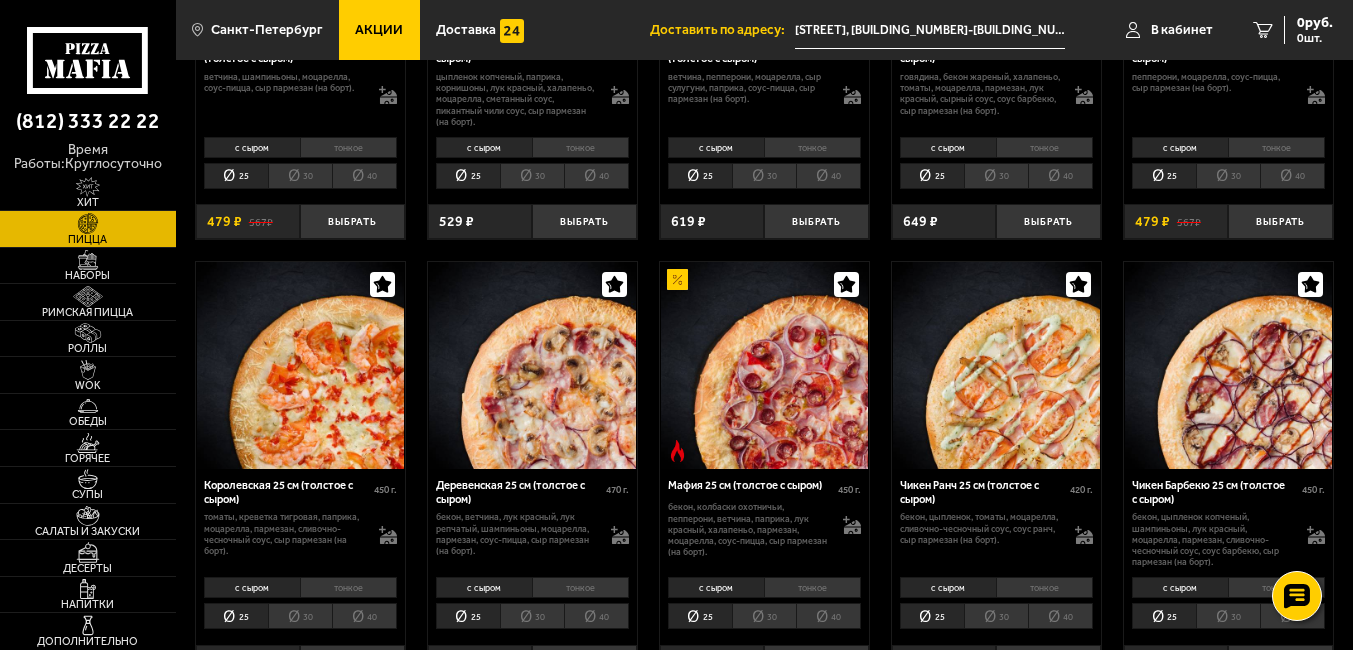 scroll, scrollTop: 1240, scrollLeft: 0, axis: vertical 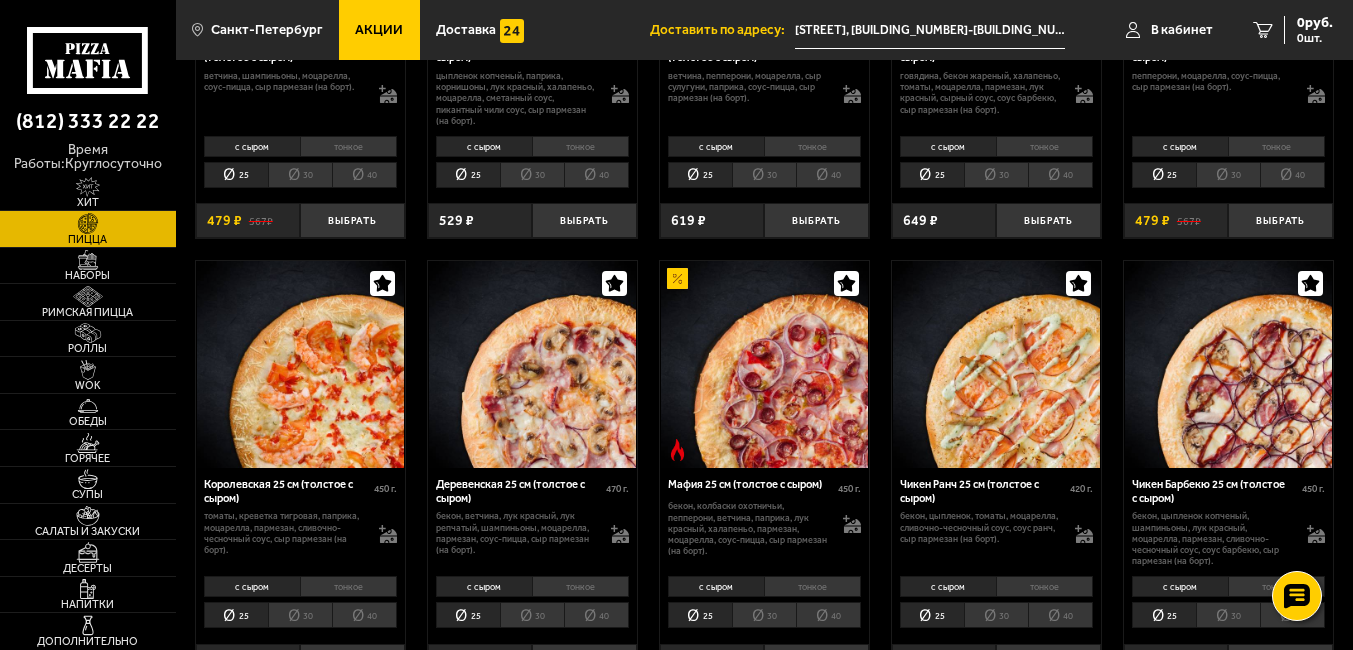 click on "40" at bounding box center (828, 615) 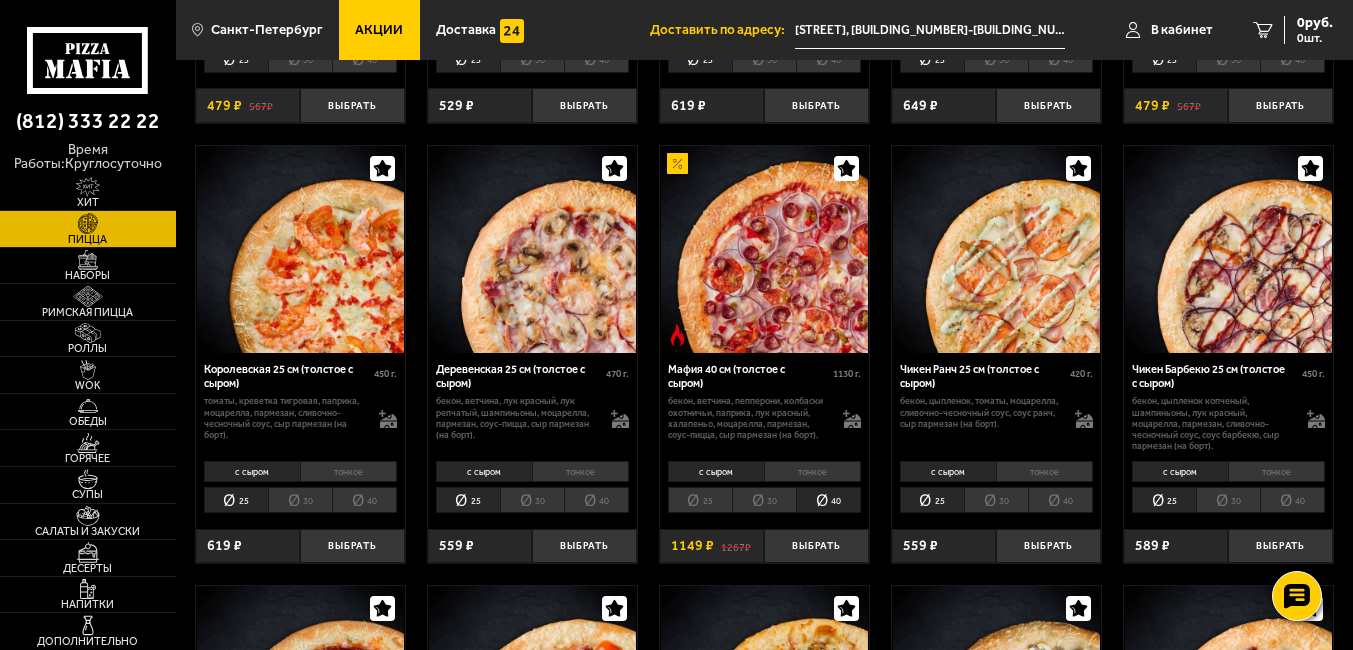 scroll, scrollTop: 1360, scrollLeft: 0, axis: vertical 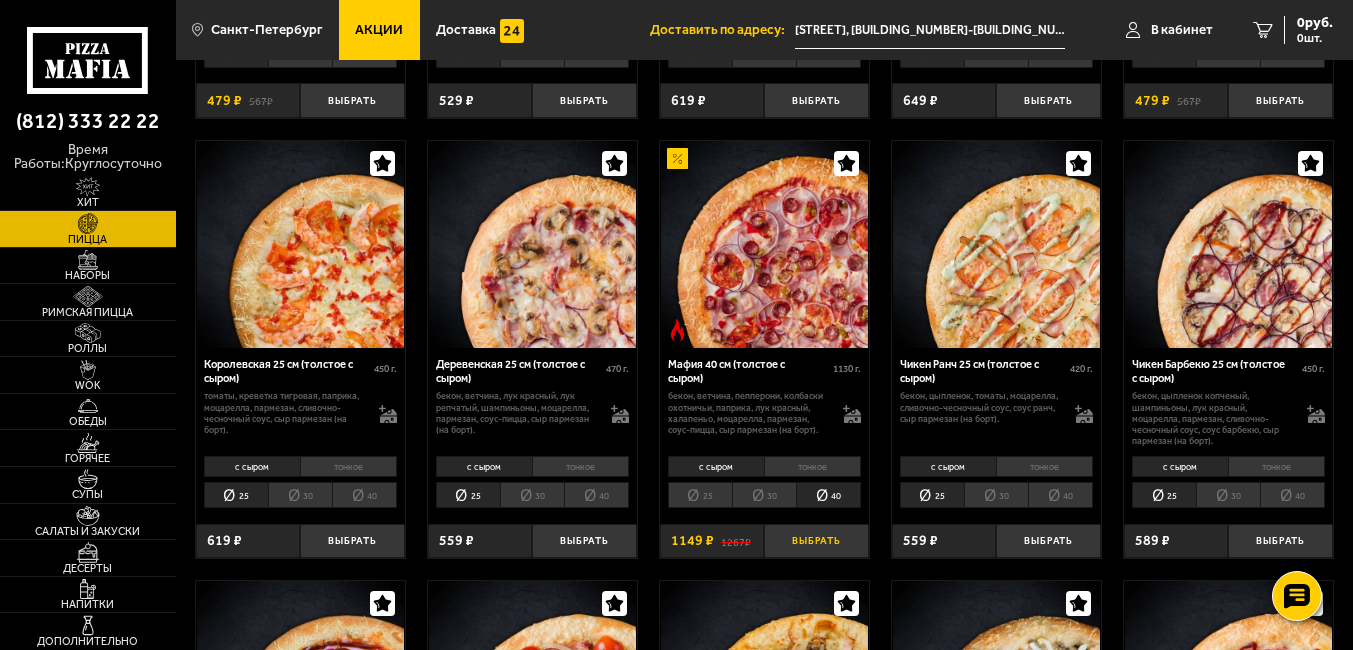 click on "Выбрать" at bounding box center [816, 541] 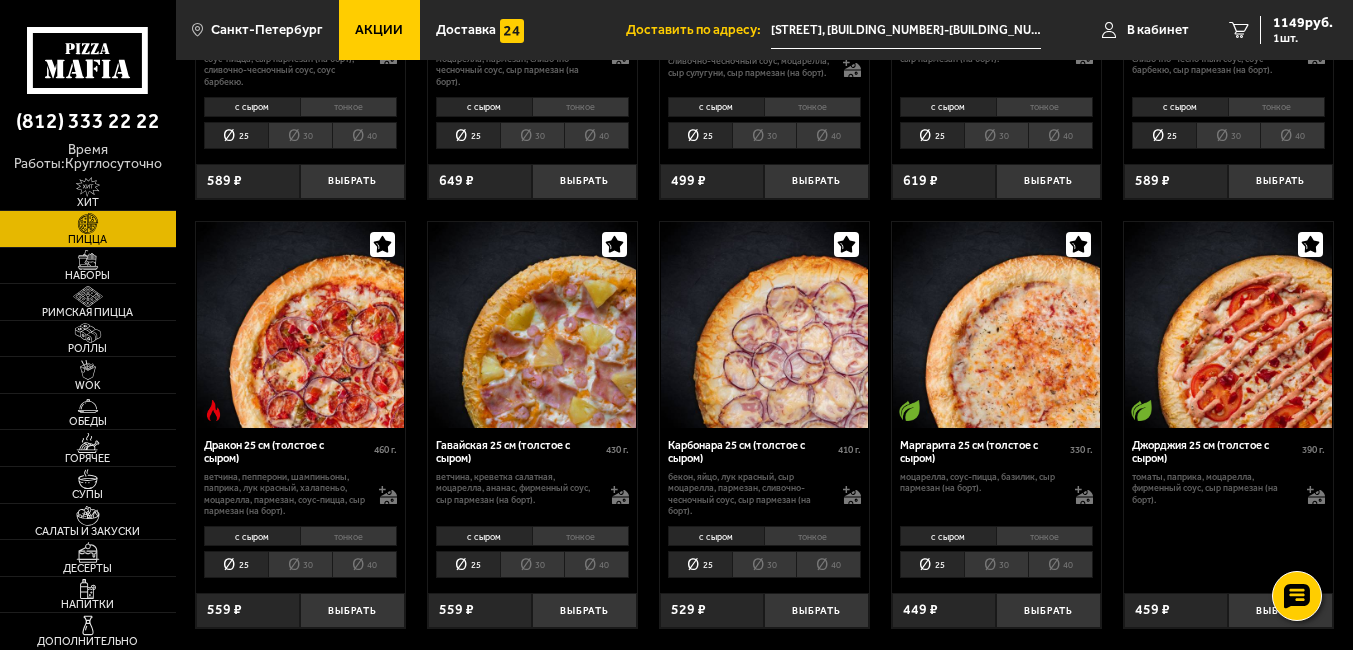 scroll, scrollTop: 2200, scrollLeft: 0, axis: vertical 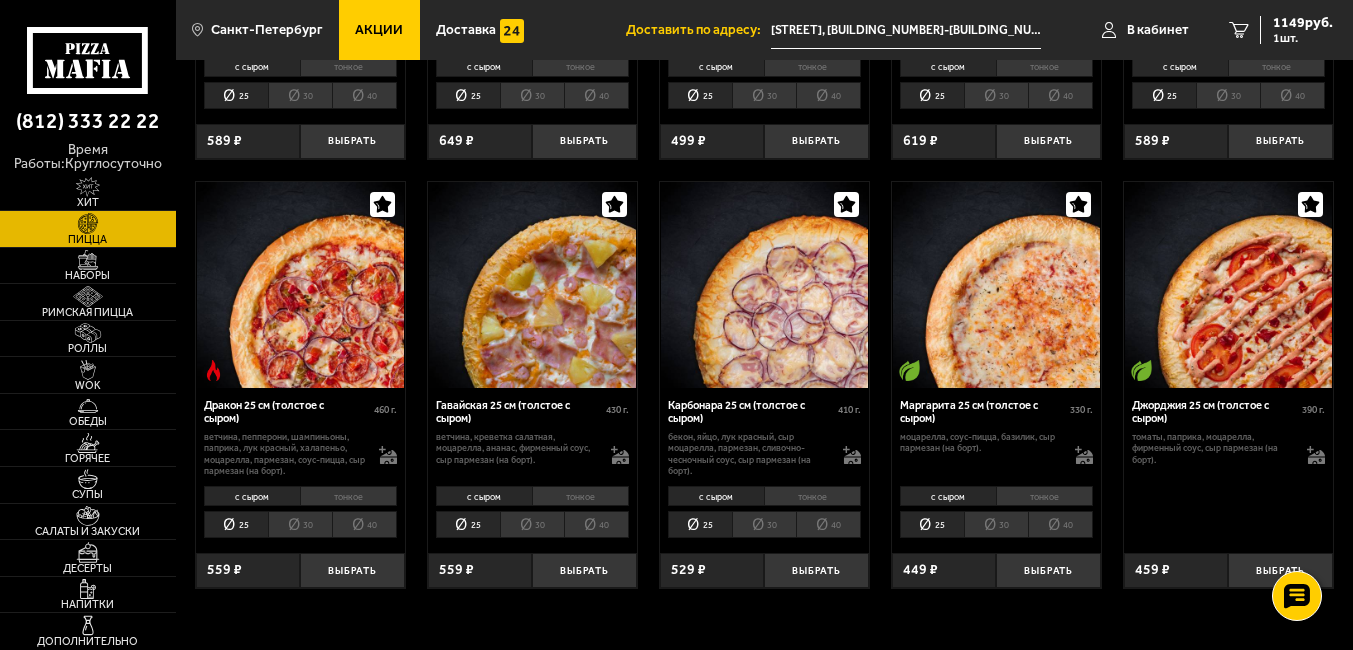 click on "40" at bounding box center [596, 524] 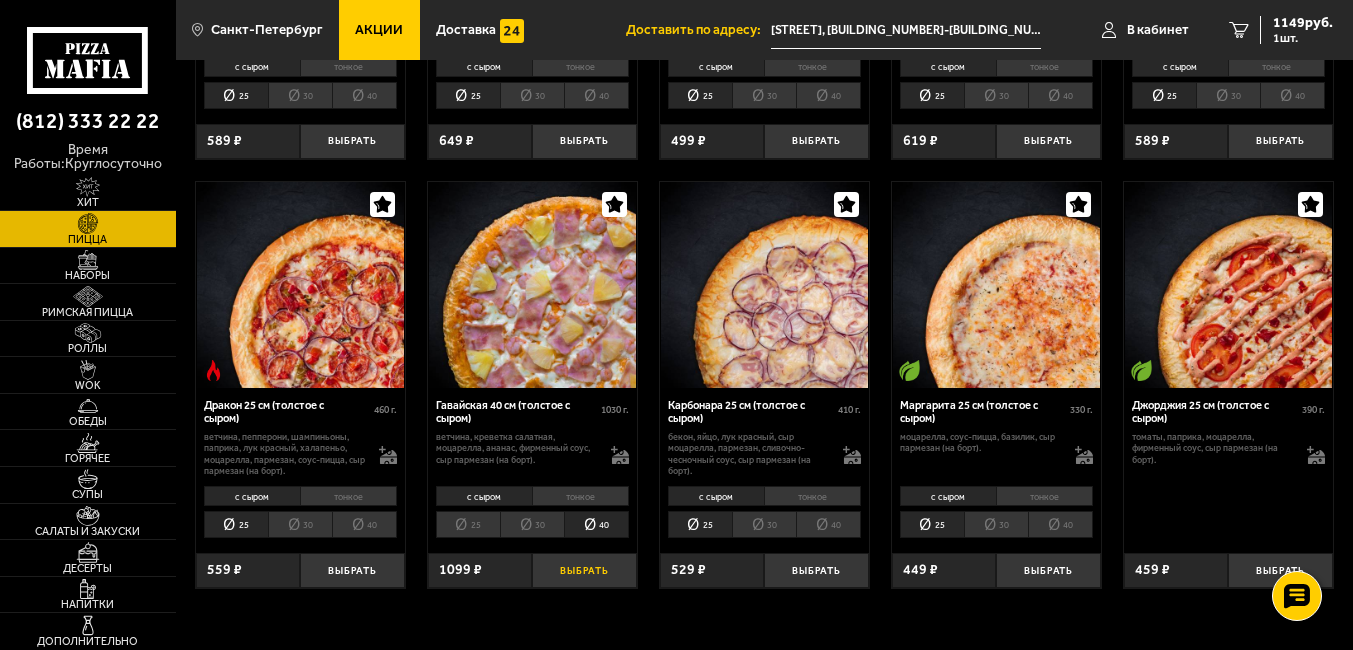 click on "Выбрать" at bounding box center [584, 570] 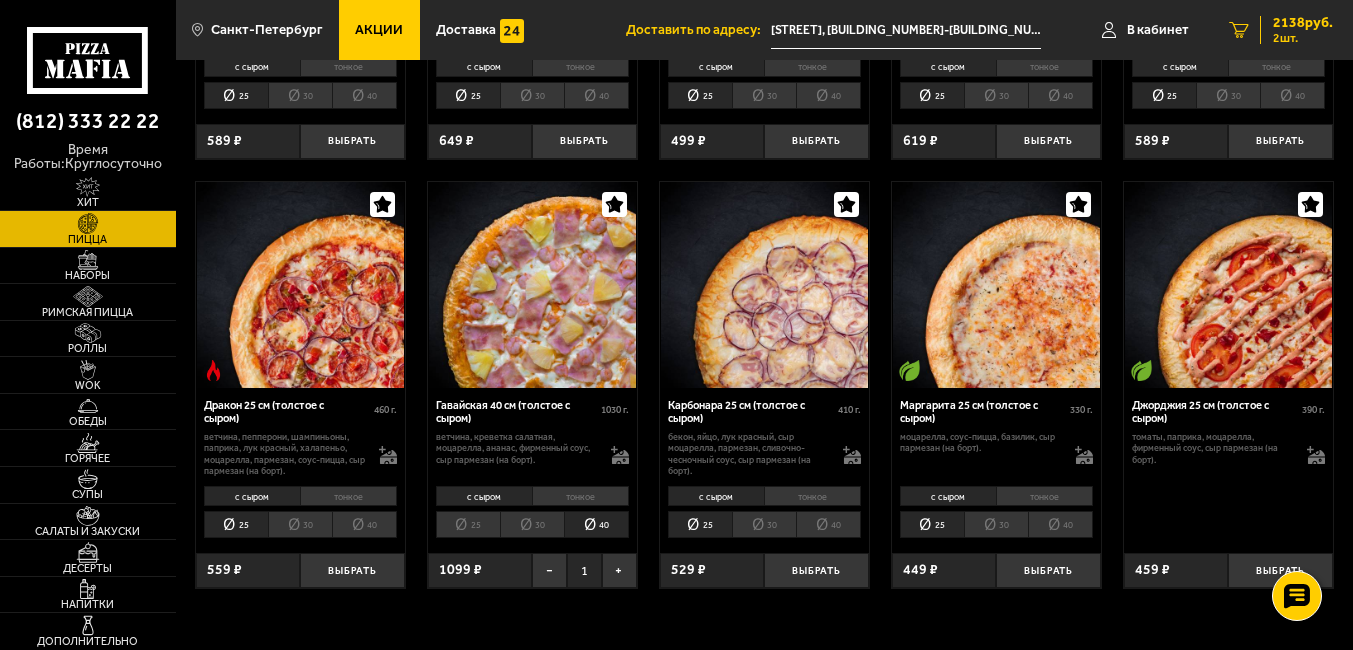 click on "2138  руб." at bounding box center [1303, 23] 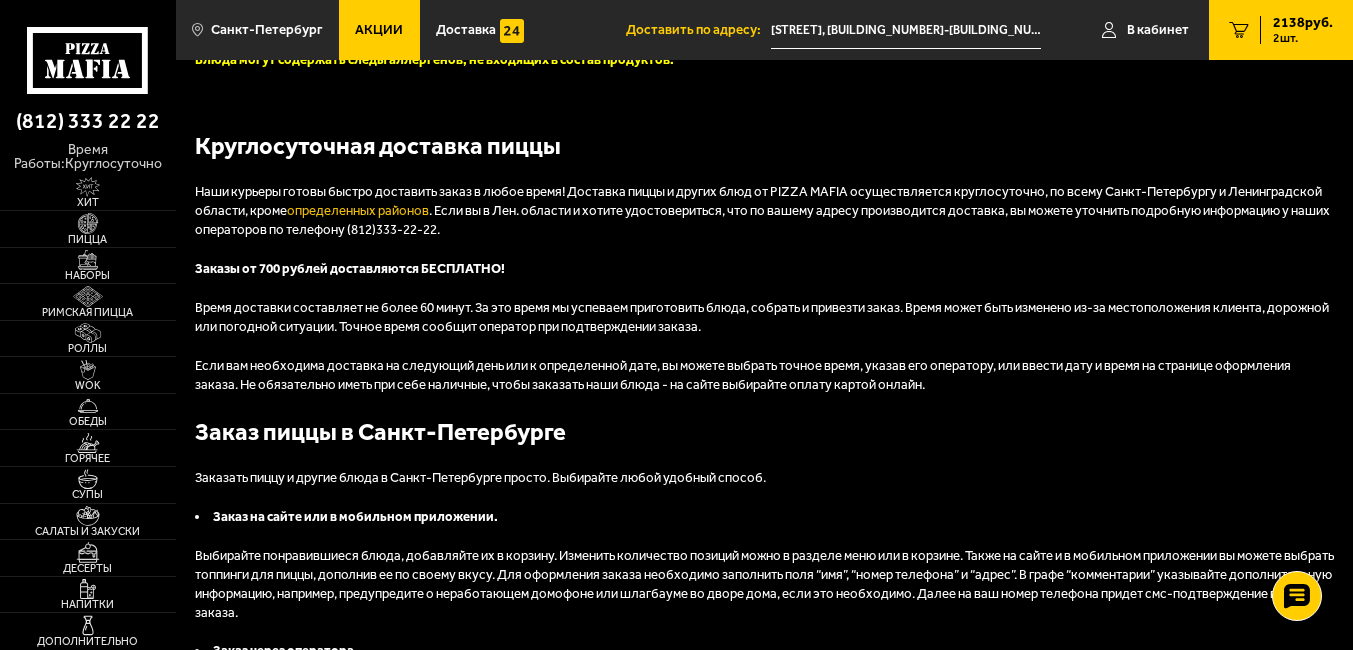 scroll, scrollTop: 0, scrollLeft: 0, axis: both 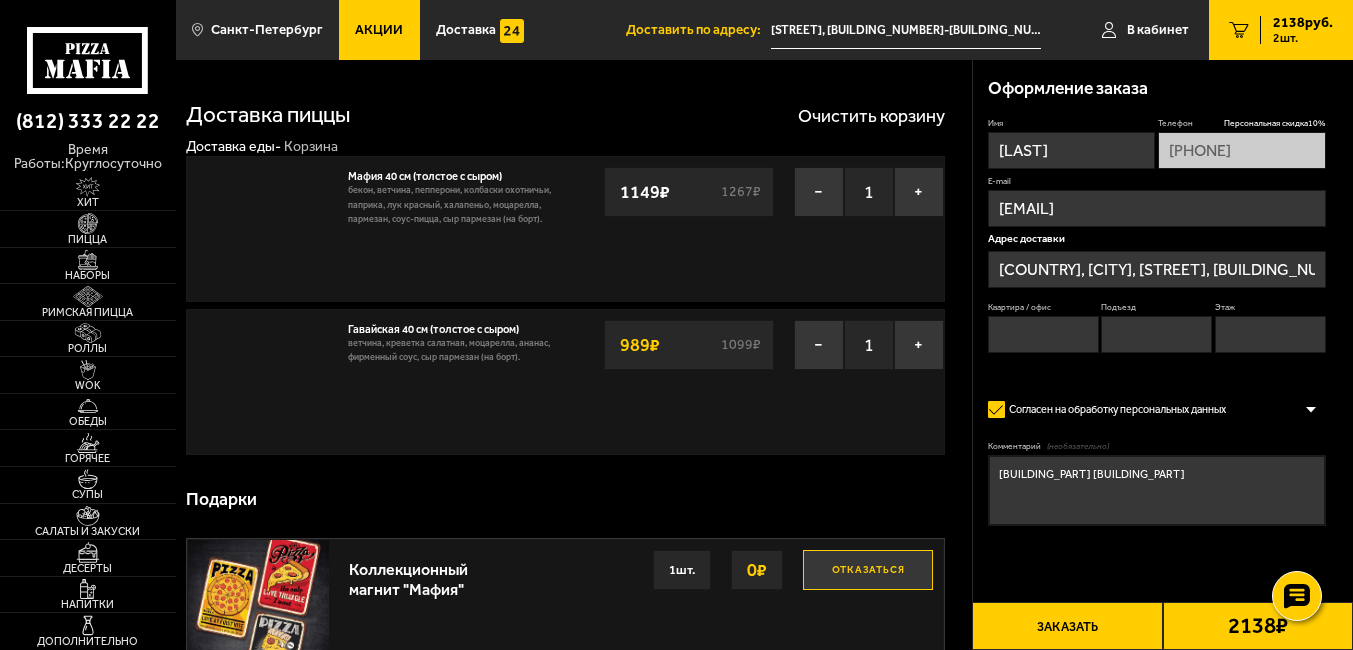 type on "[STREET], [BUILDING_NUMBER]-[BUILDING_NUMBER]" 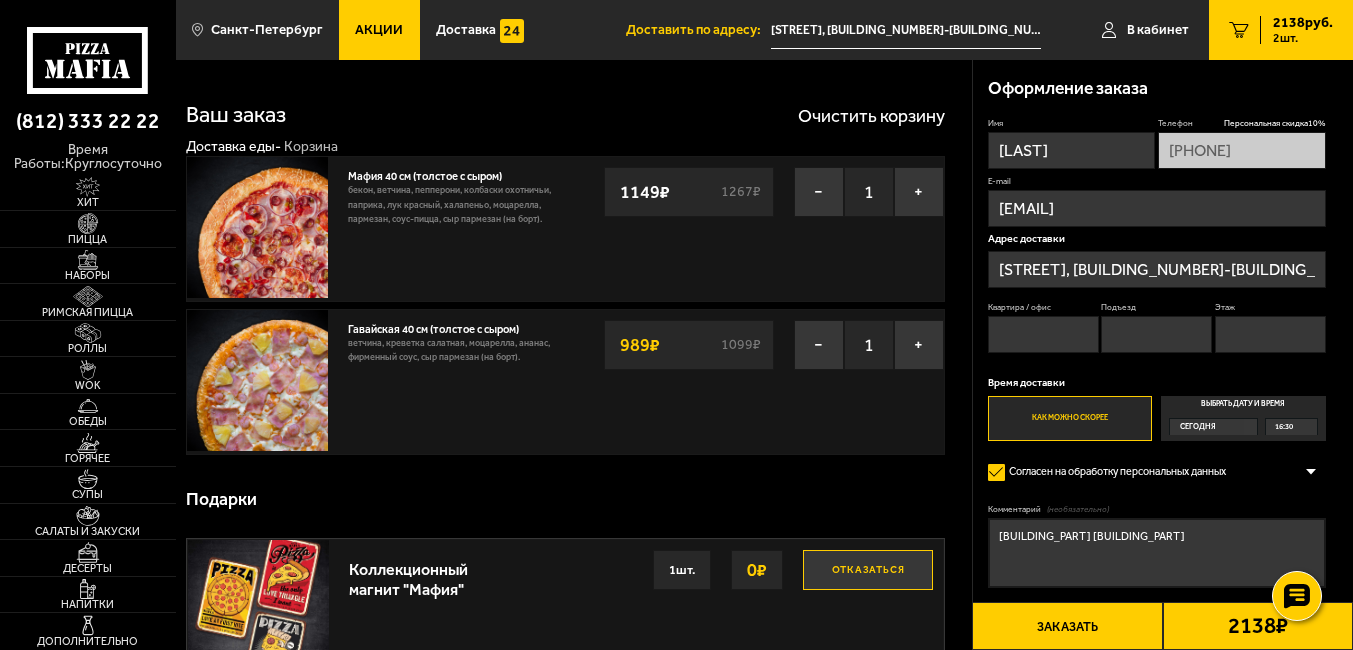 click on "Заказать" at bounding box center (1067, 626) 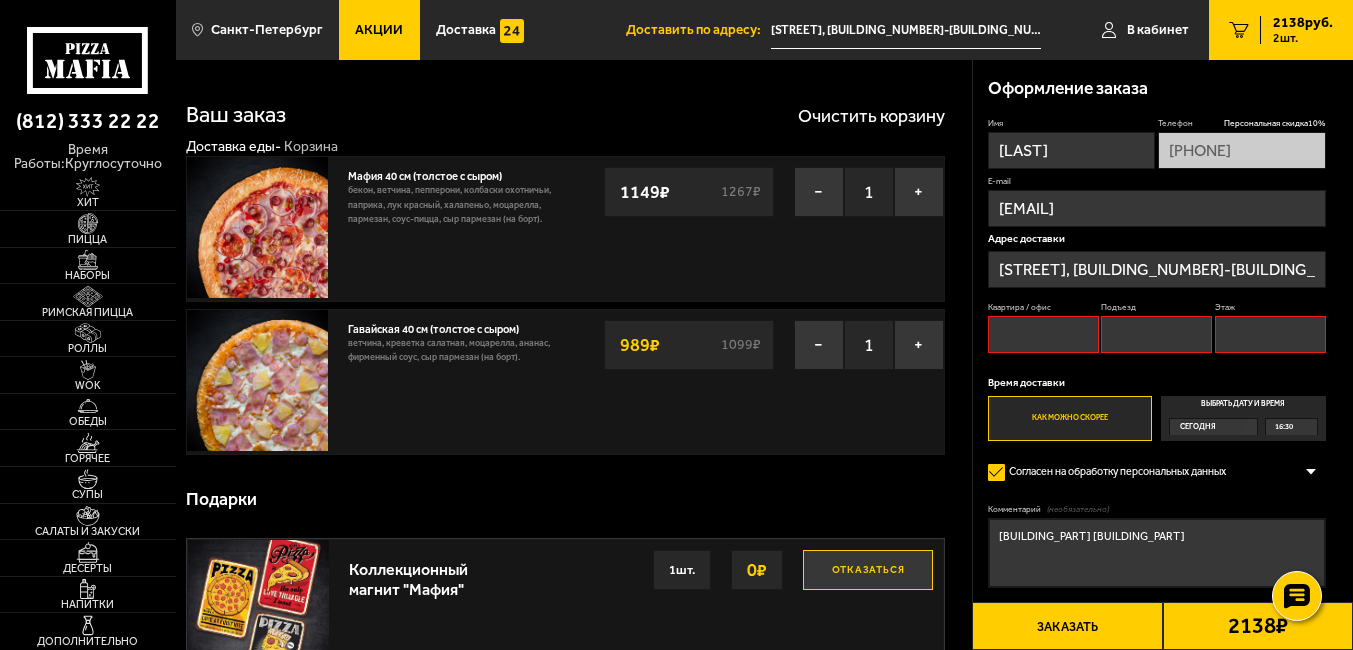 type 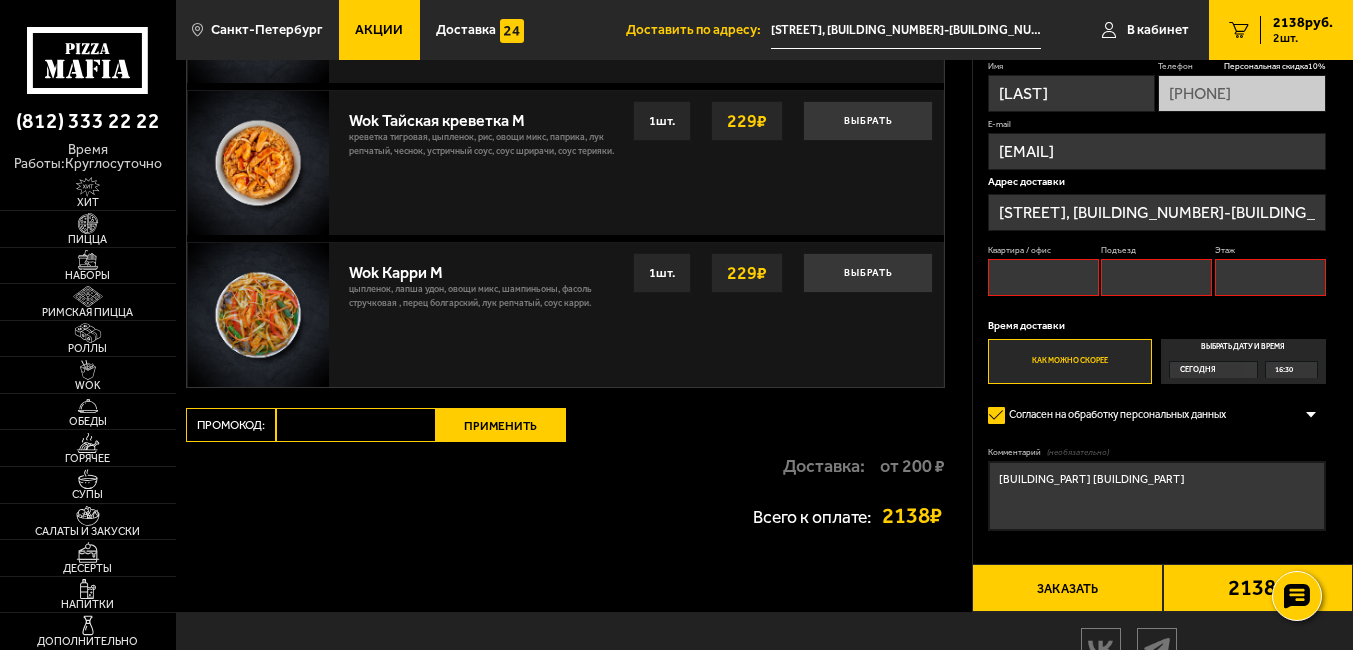 scroll, scrollTop: 1360, scrollLeft: 0, axis: vertical 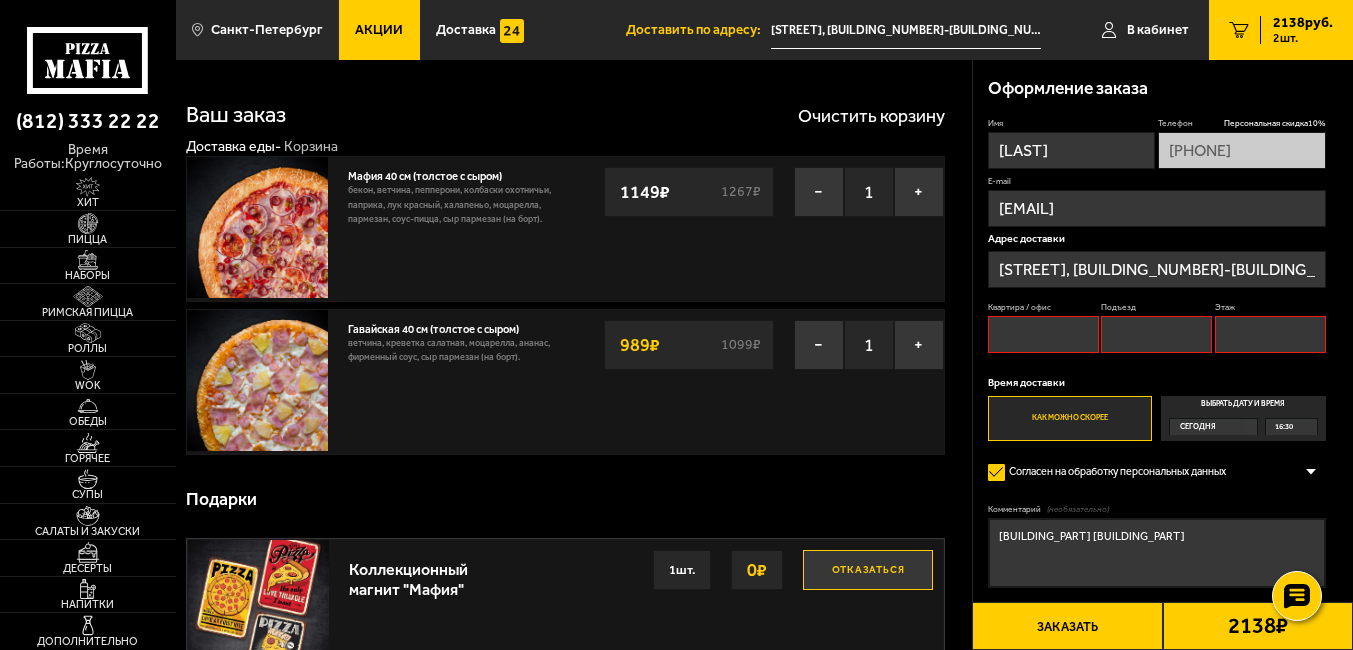 click on "16:30" at bounding box center [1284, 427] 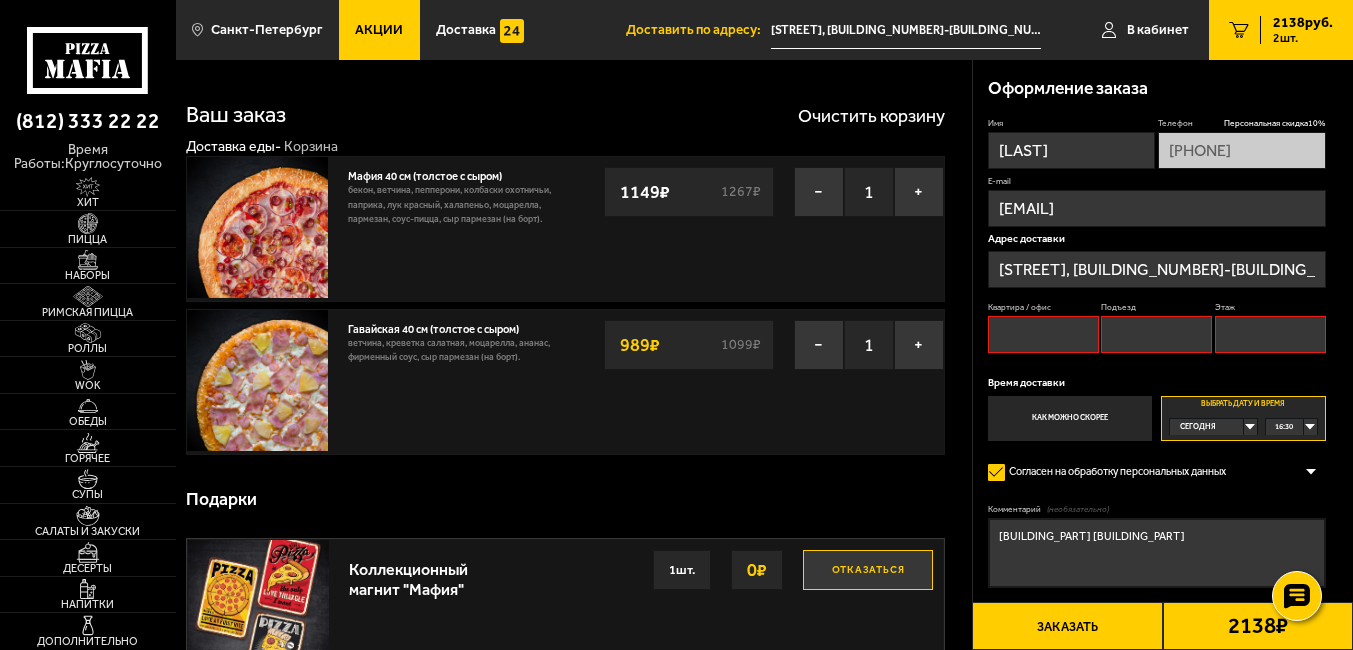 click on "16:30" at bounding box center [1291, 427] 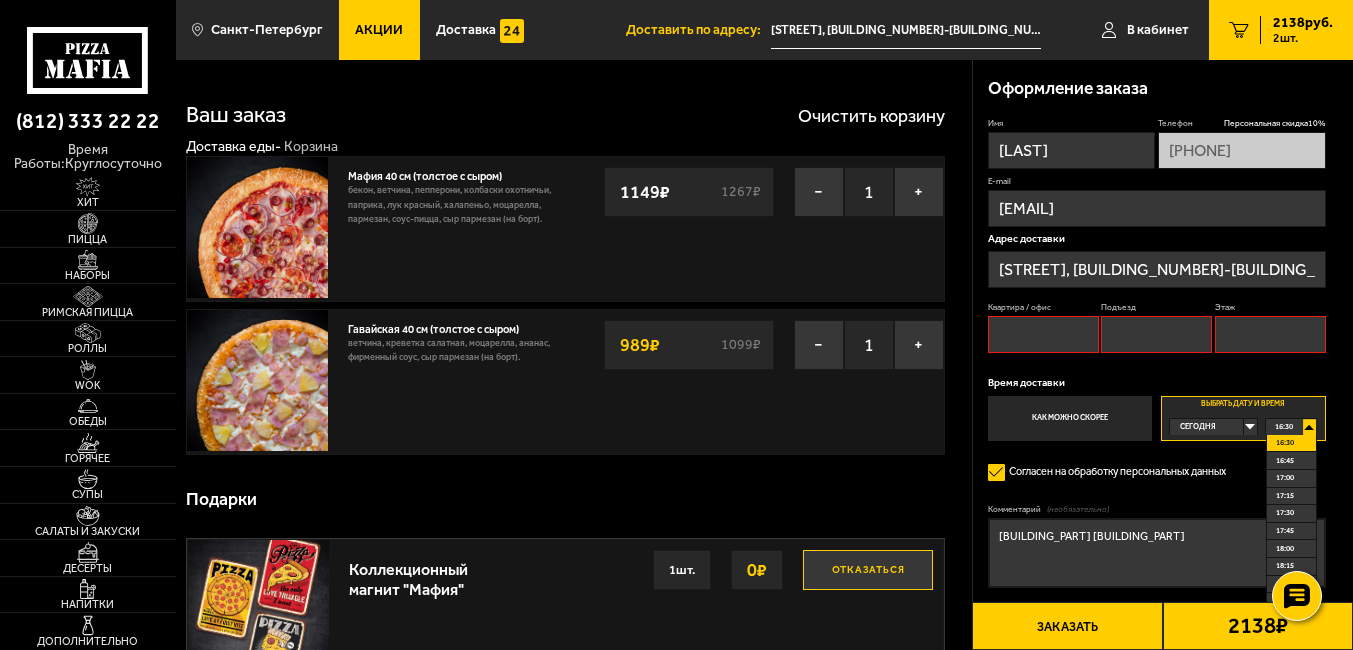click on "16:30" at bounding box center (1291, 444) 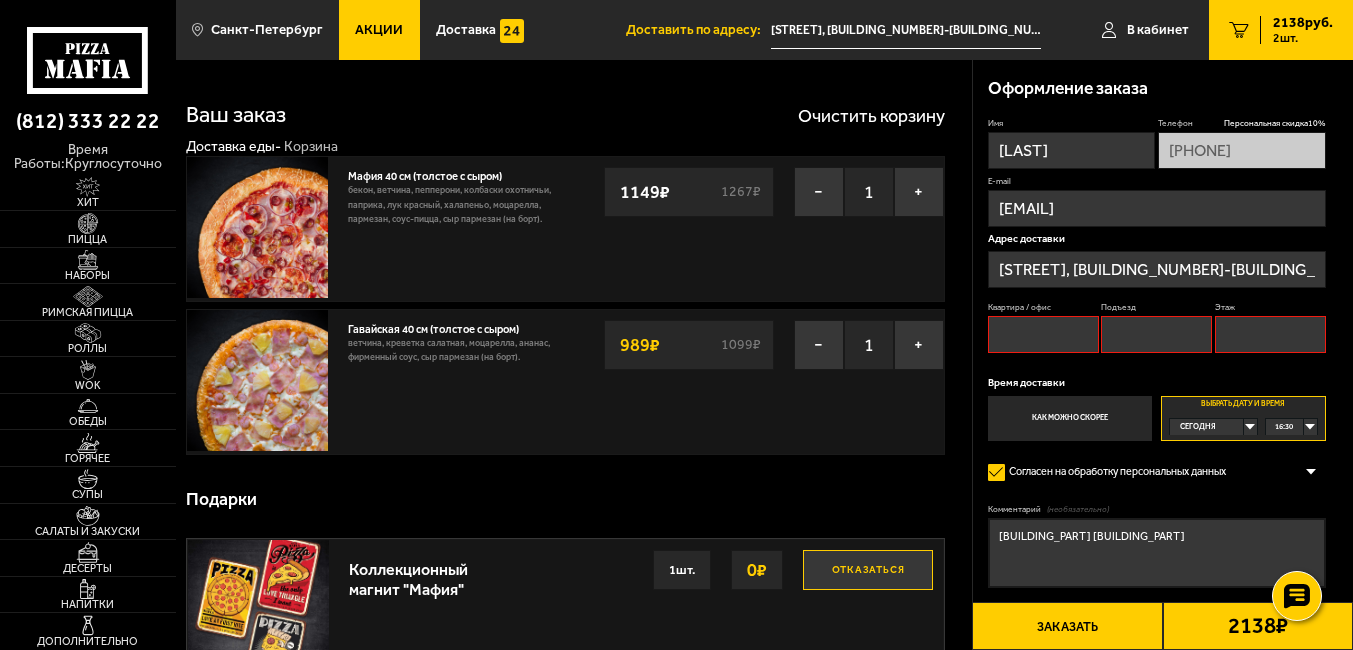 click on "Заказать" at bounding box center (1067, 626) 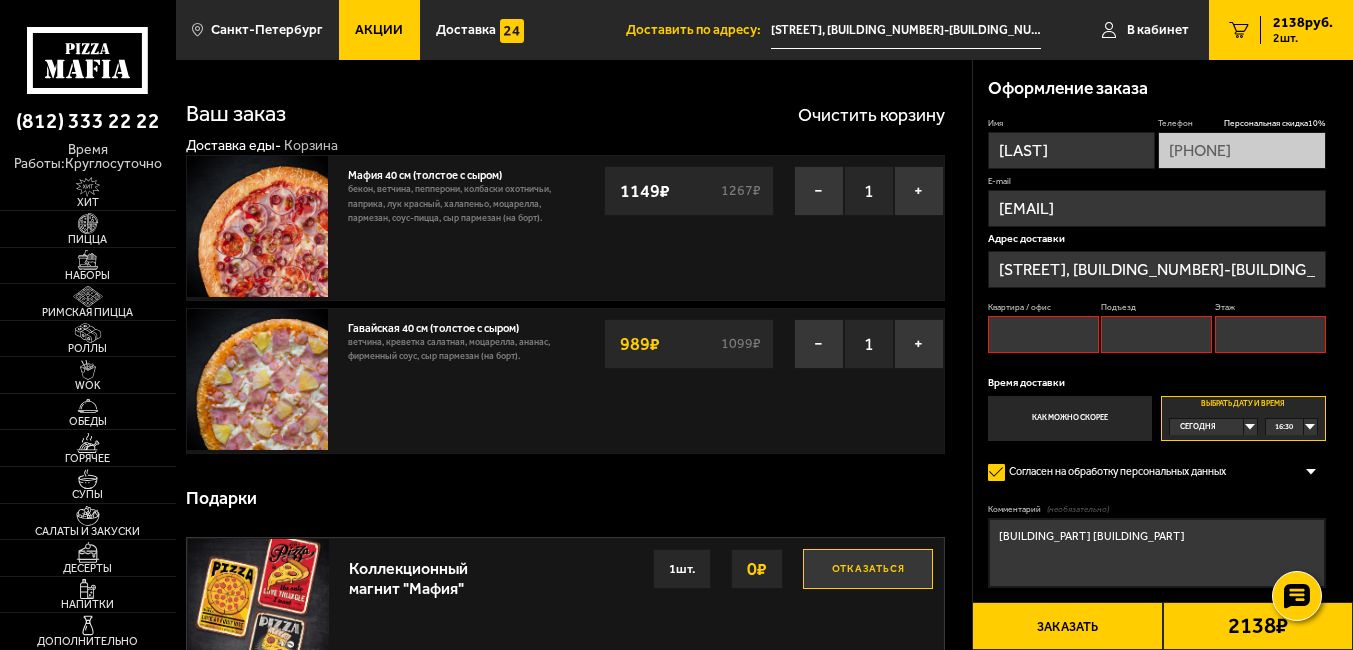 scroll, scrollTop: 0, scrollLeft: 0, axis: both 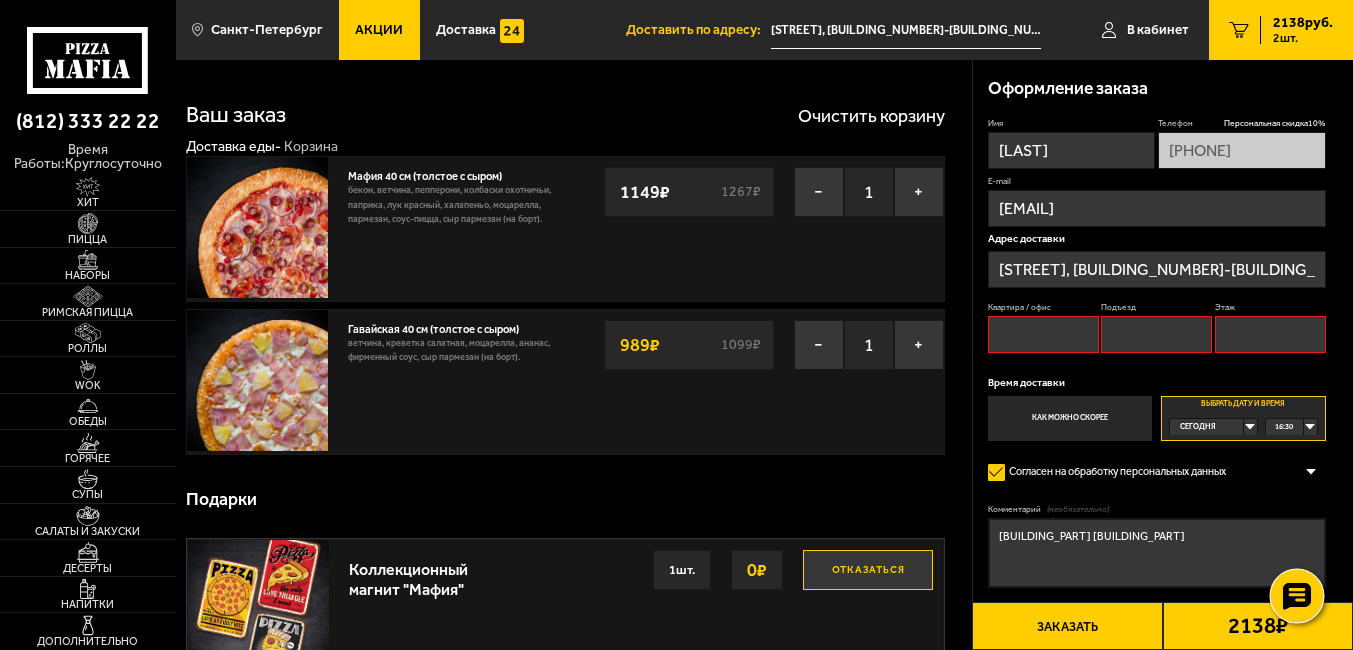 click 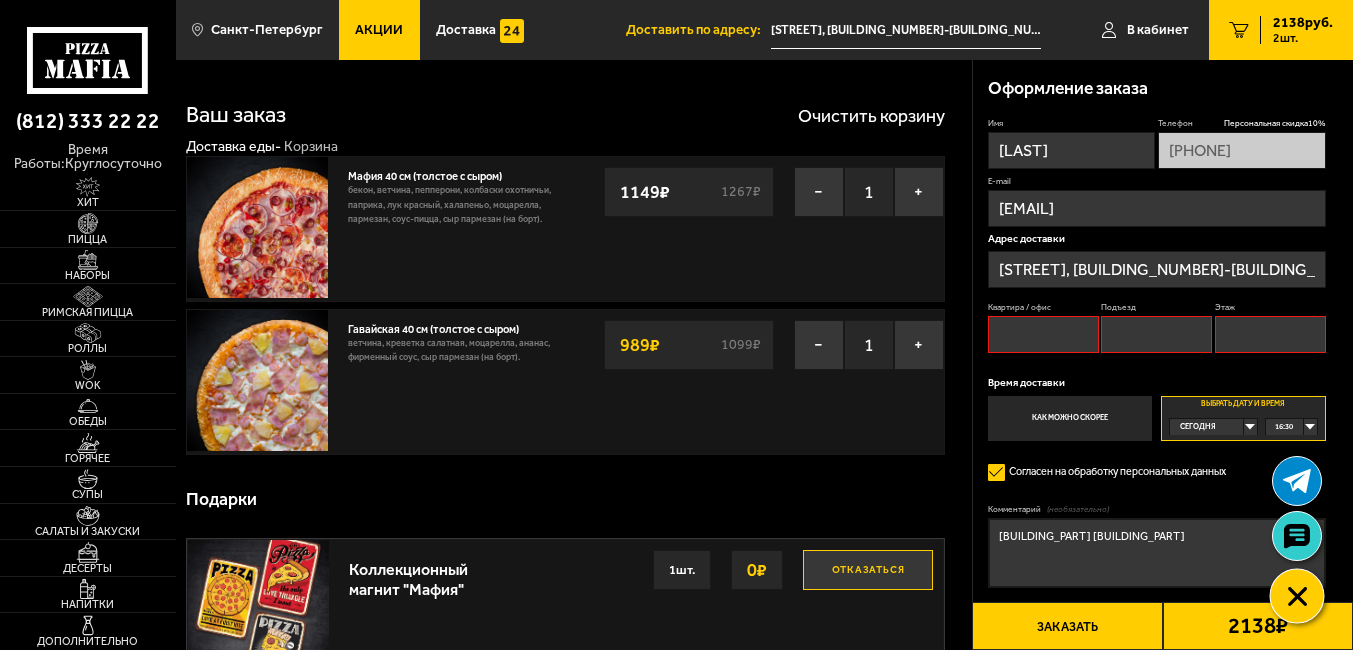 click at bounding box center [1297, 596] 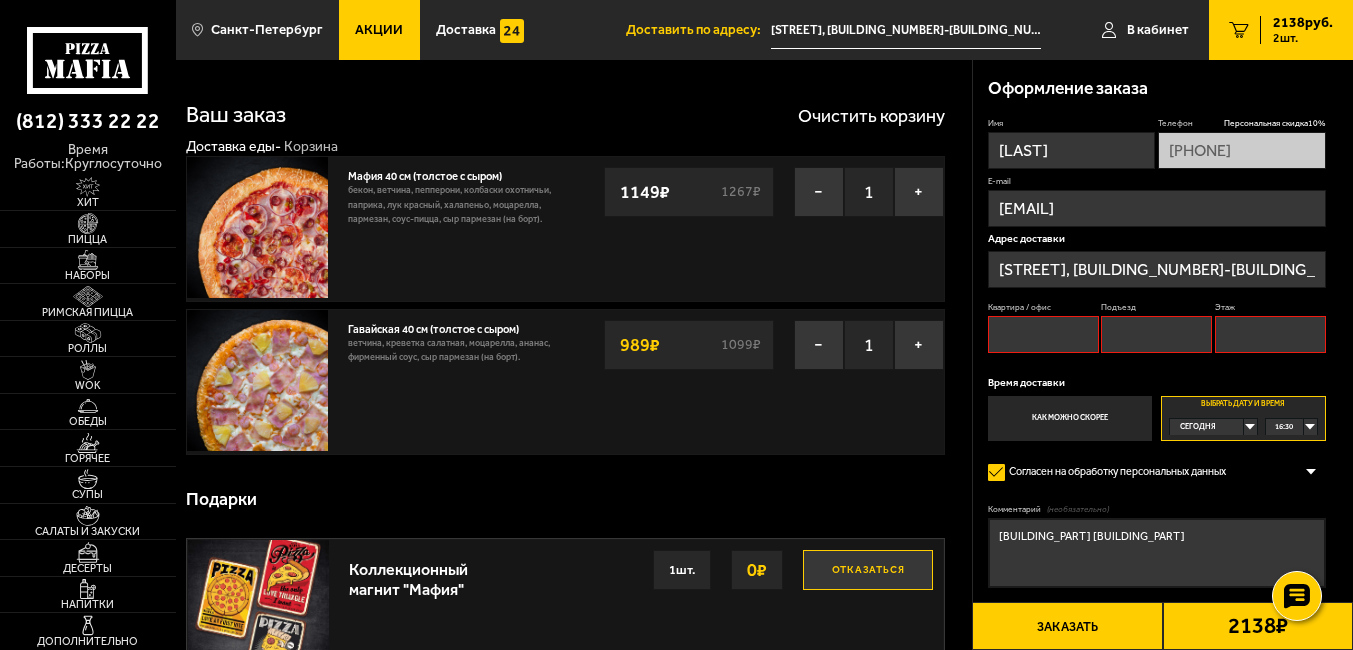 click on "Заказать" at bounding box center [1067, 626] 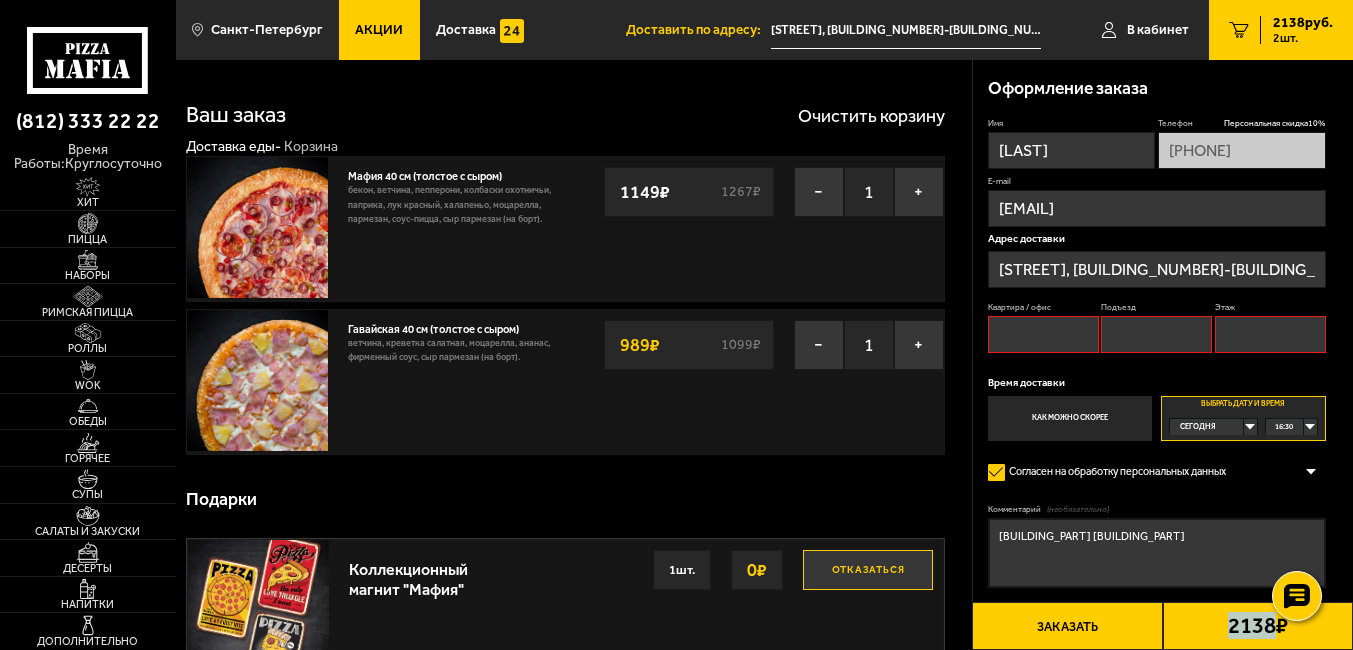 drag, startPoint x: 1246, startPoint y: 631, endPoint x: 1097, endPoint y: 641, distance: 149.33519 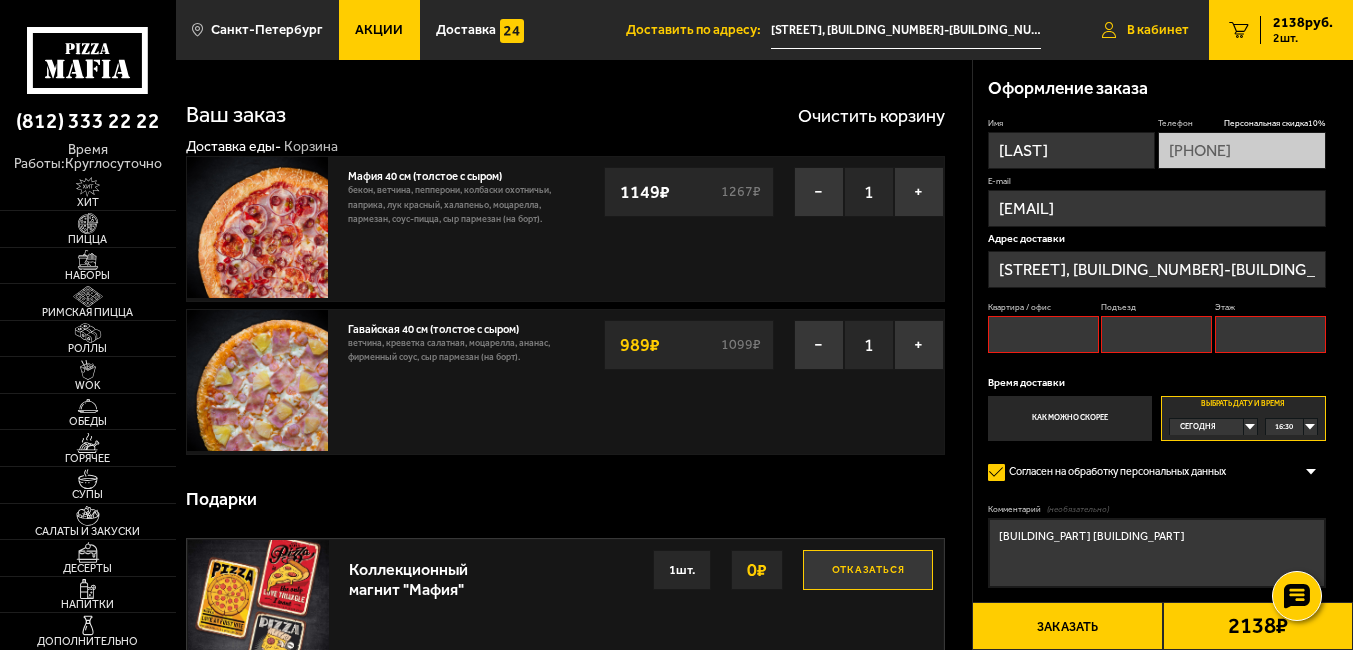 click on "В кабинет" at bounding box center (1158, 30) 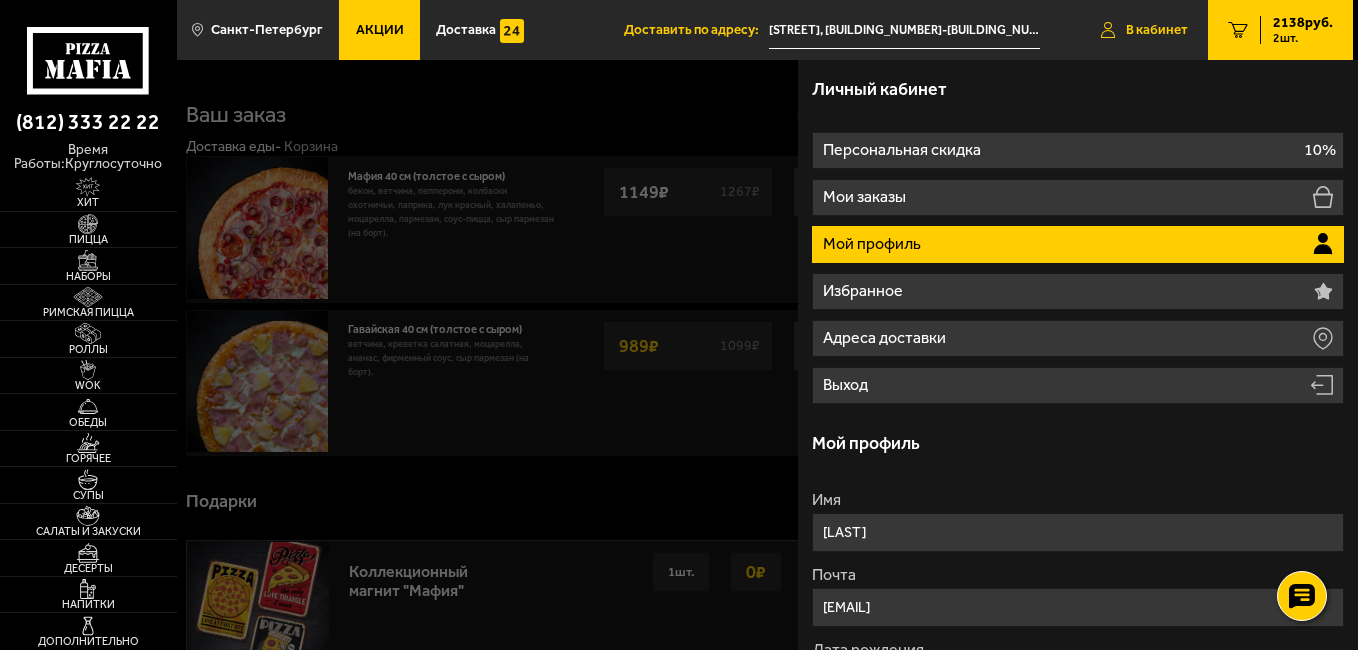 type on "[COUNTRY], [CITY], [STREET], [BUILDING_NUMBER]-[BUILDING_NUMBER]" 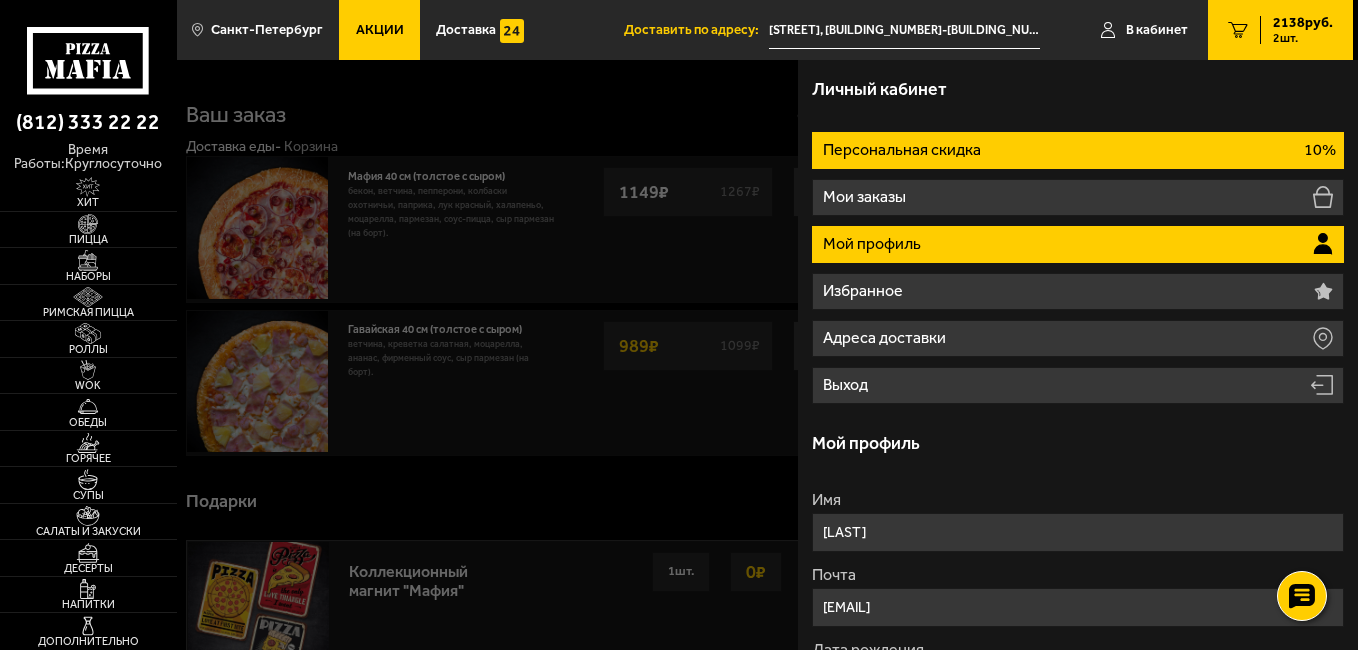 click on "Персональная скидка 10%" at bounding box center (1078, 150) 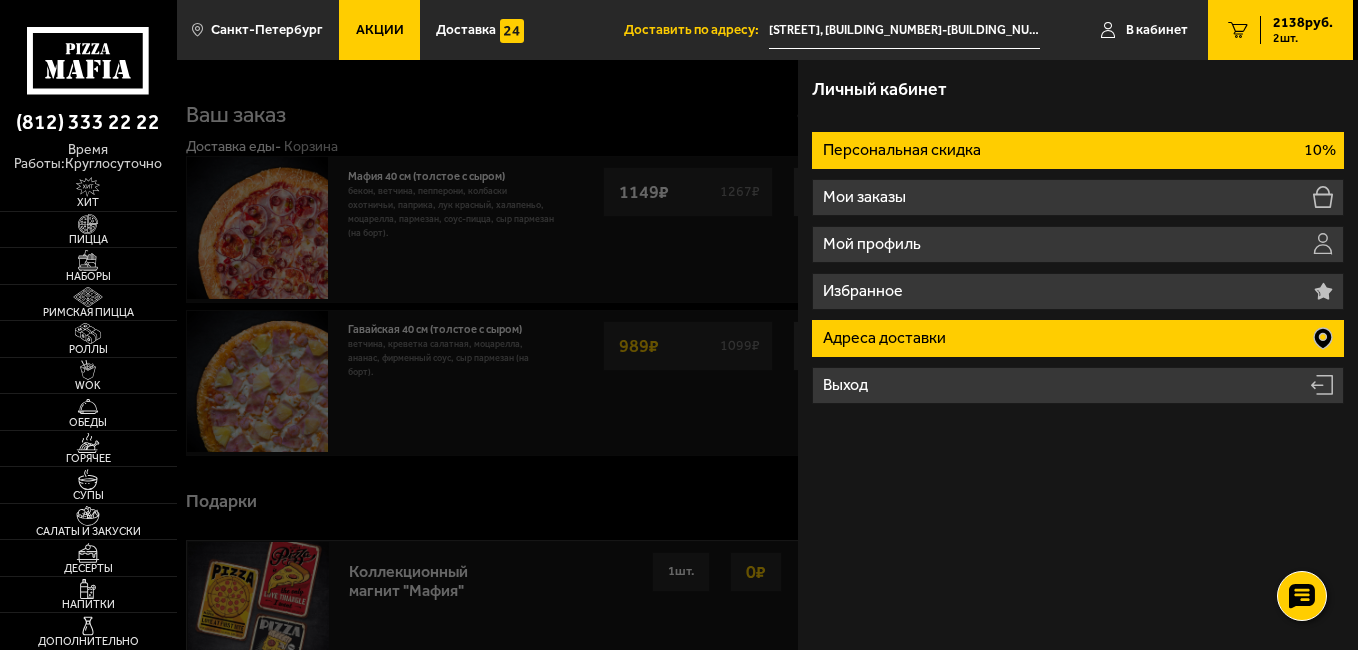 click on "Адреса доставки" at bounding box center (1078, 338) 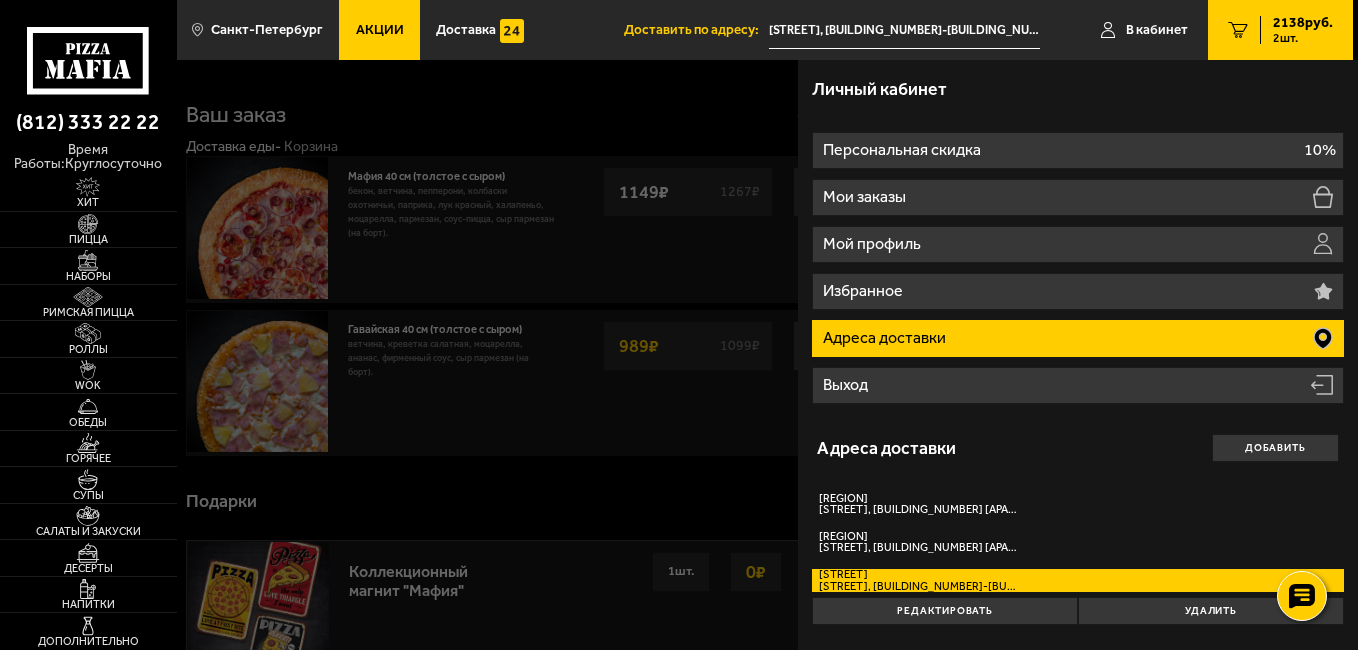 click on "[STREET], [STREET], [BUILDING_NUMBER]-[BUILDING_NUMBER] [APARTMENT_TYPE]" at bounding box center [1078, 580] 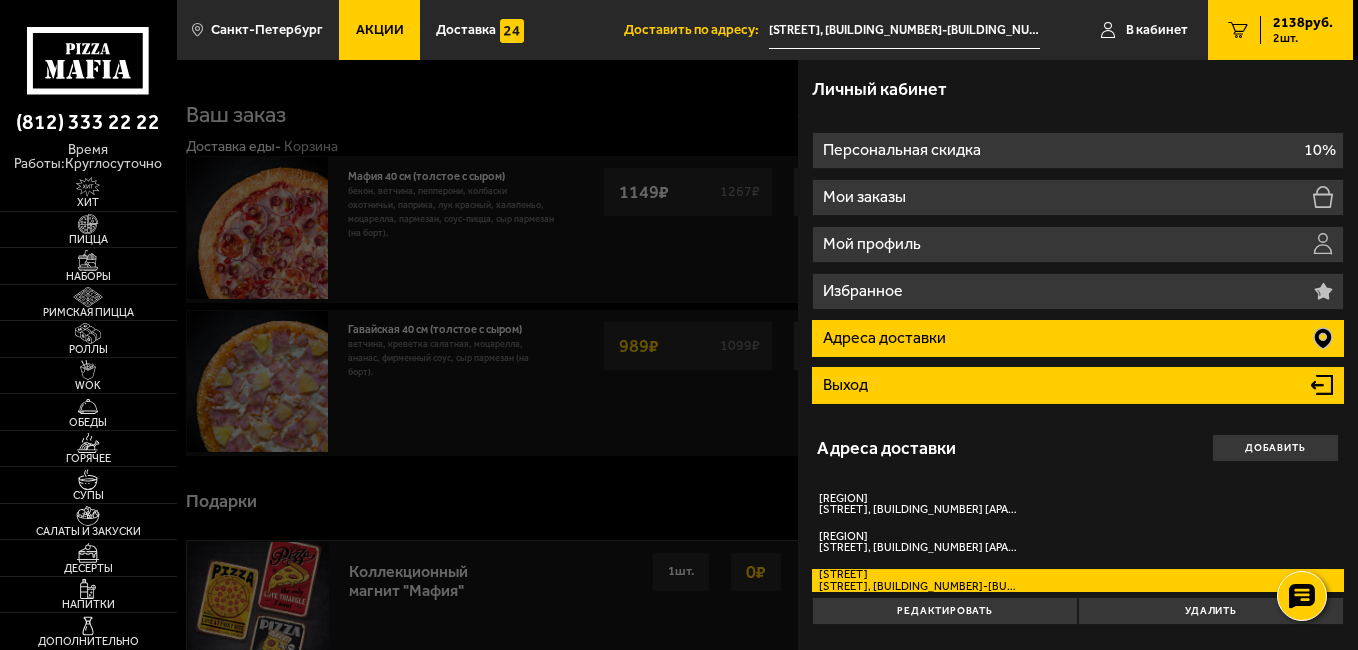 click on "Выход" at bounding box center (847, 385) 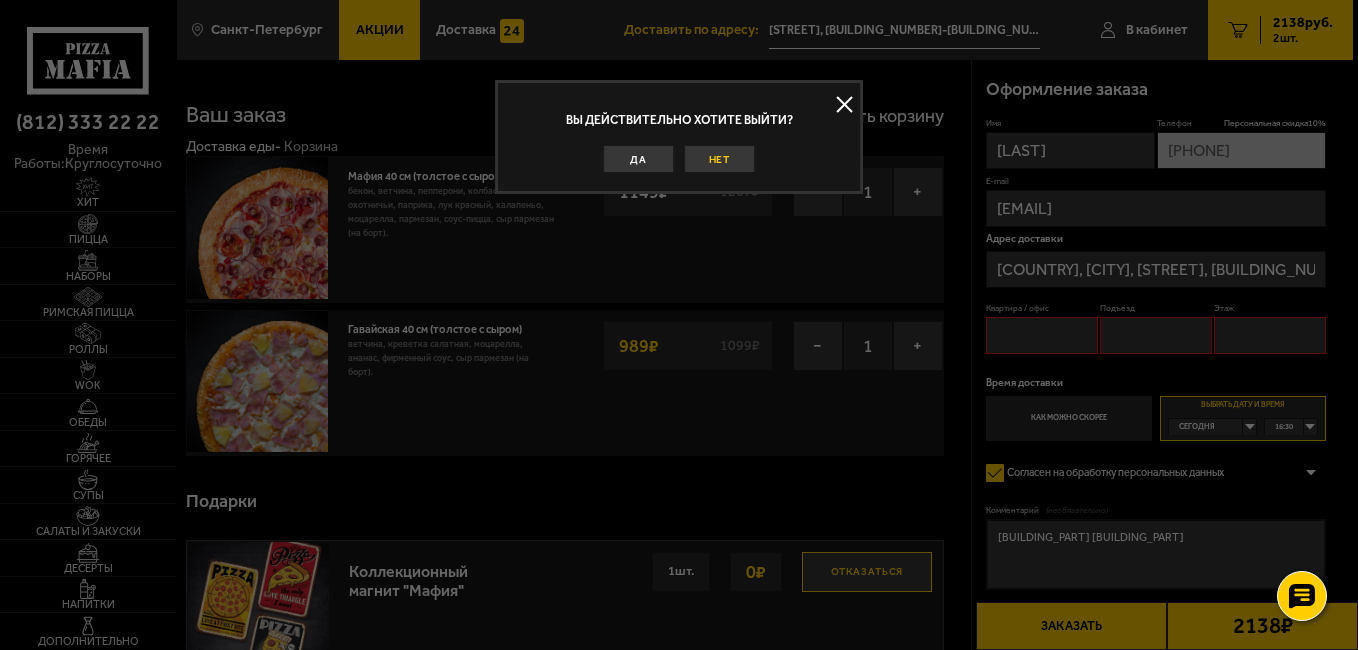 click on "Нет" at bounding box center (719, 159) 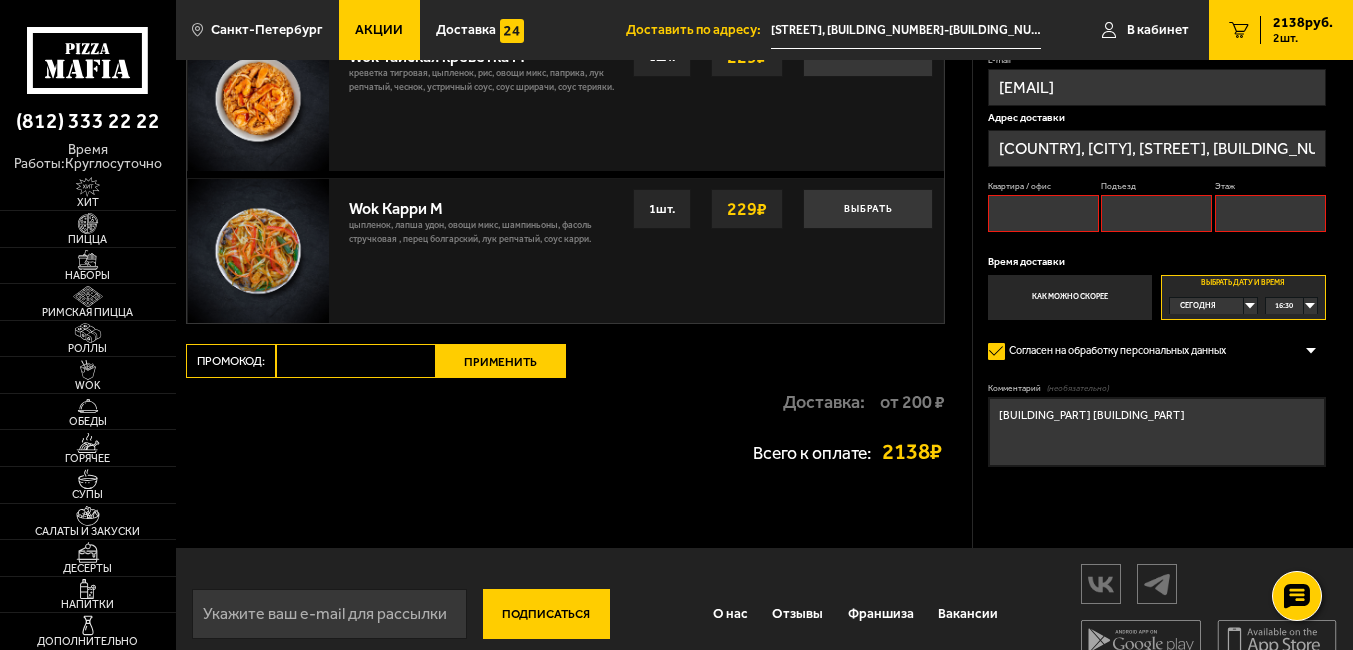 scroll, scrollTop: 1400, scrollLeft: 0, axis: vertical 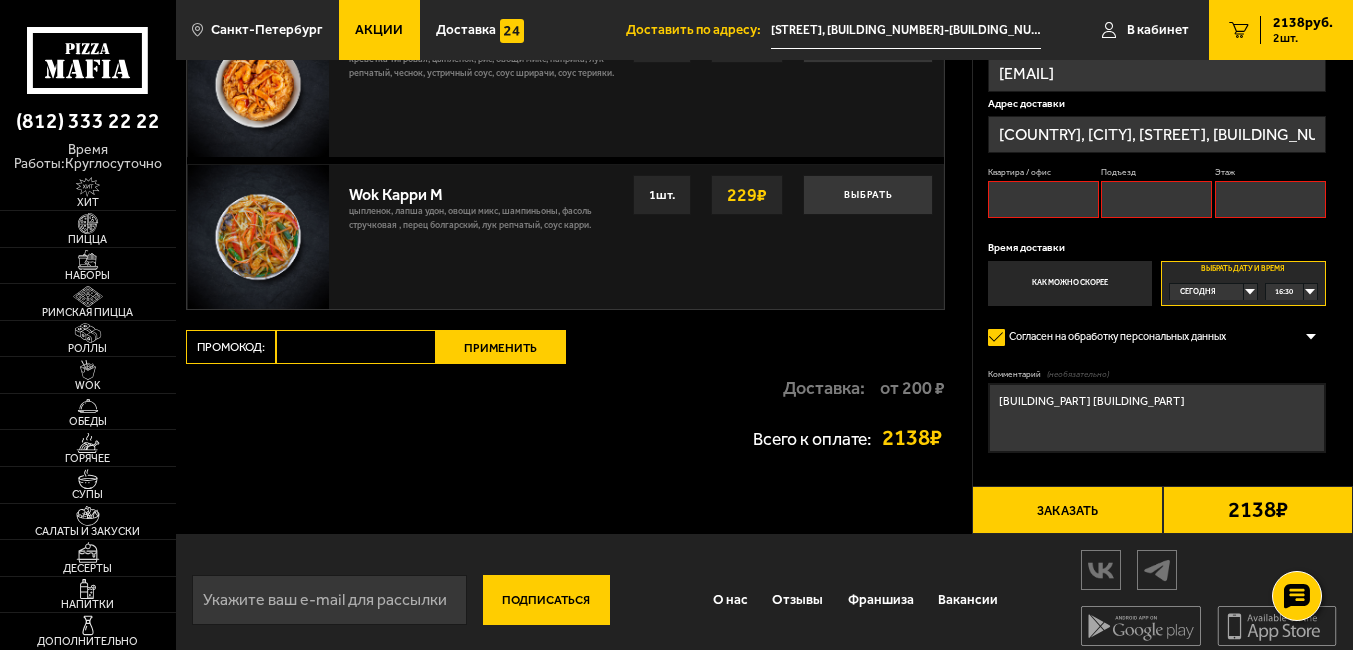 click on "Применить" at bounding box center (501, 347) 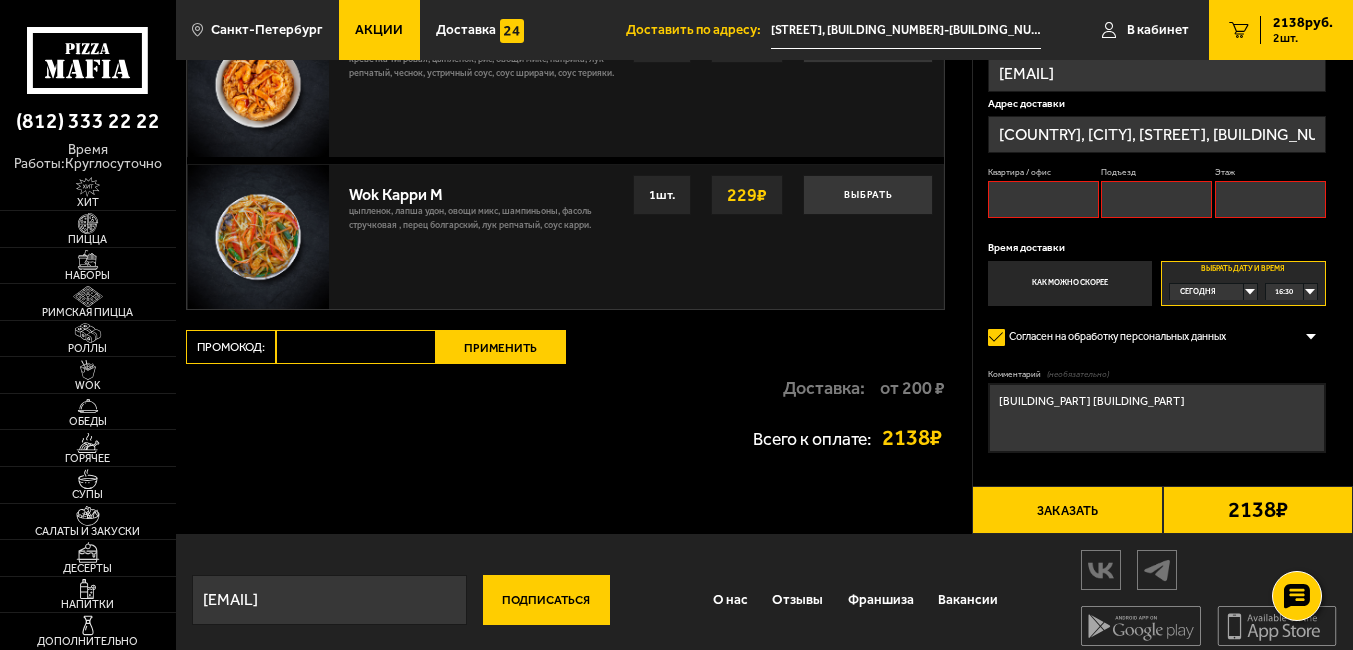 click on "Подписаться" at bounding box center [546, 600] 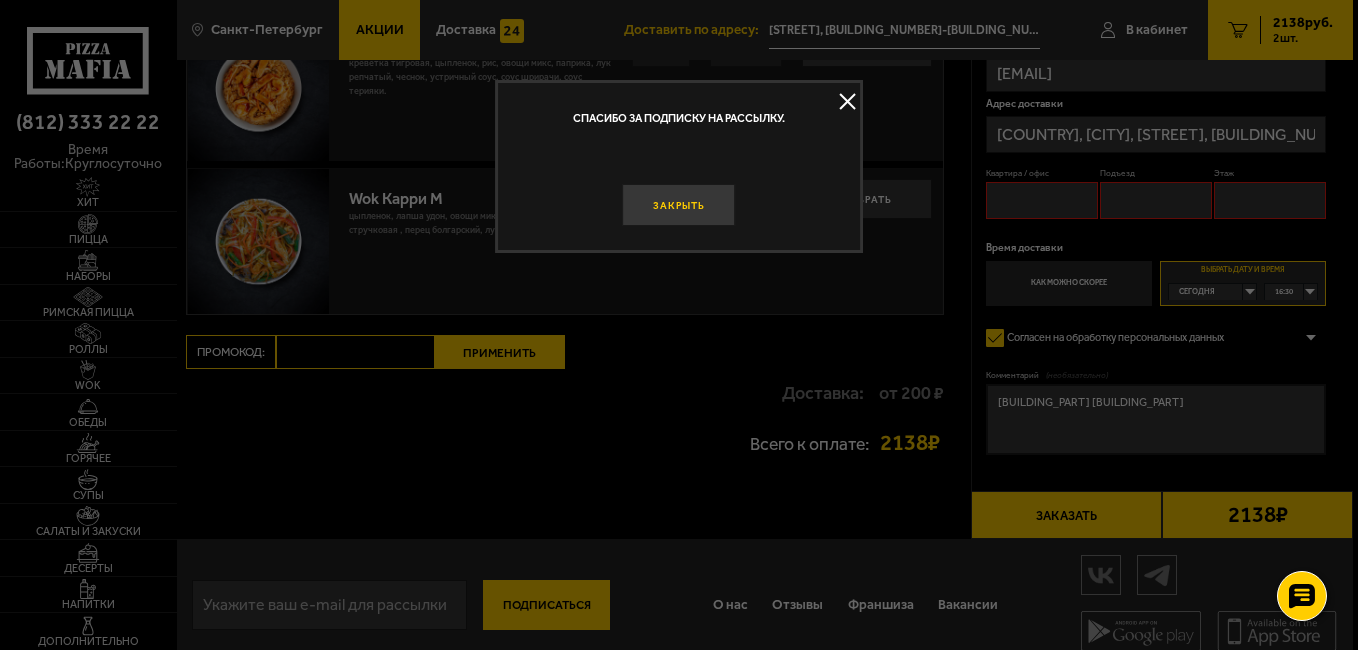 click on "Закрыть" at bounding box center [678, 205] 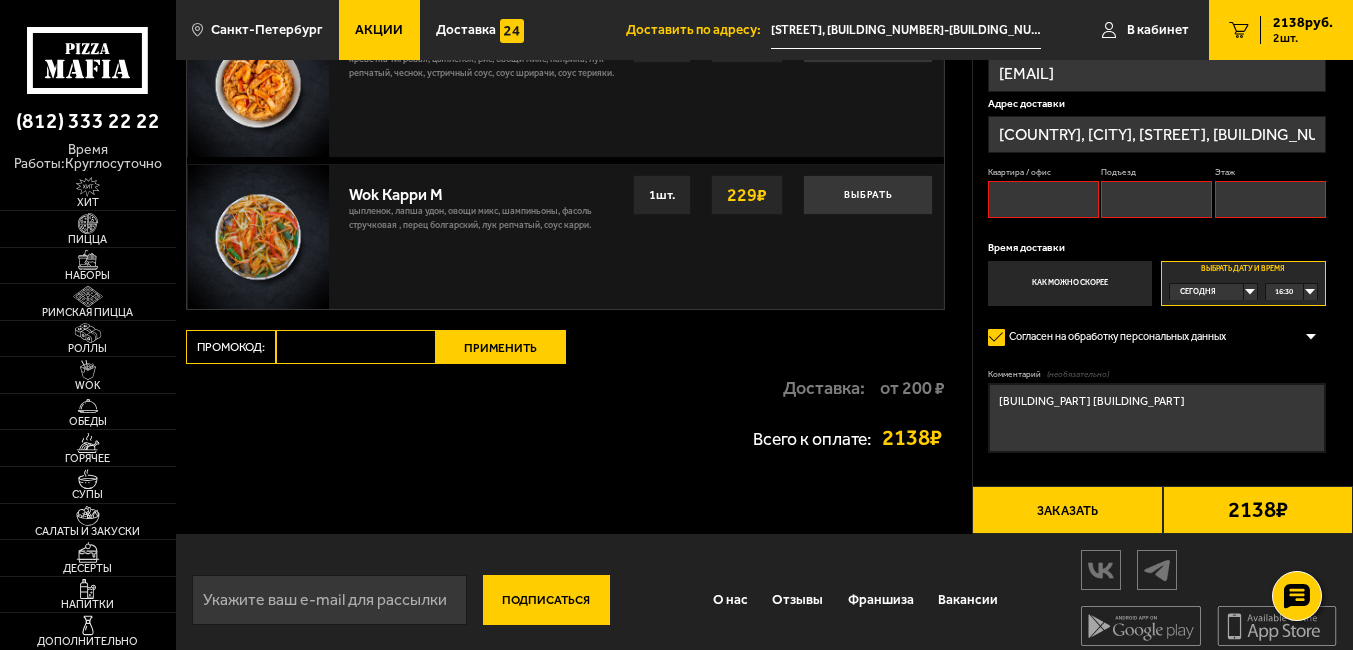 click on "Заказать" at bounding box center [1067, 510] 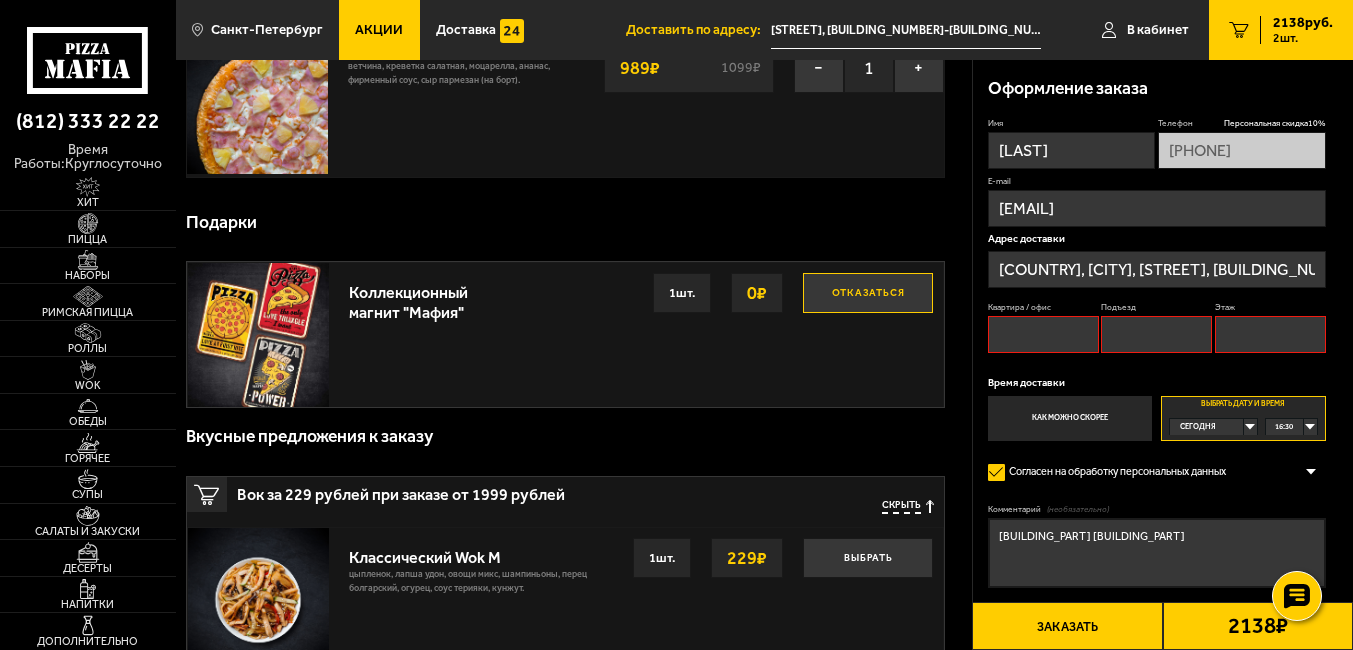 scroll, scrollTop: 170, scrollLeft: 0, axis: vertical 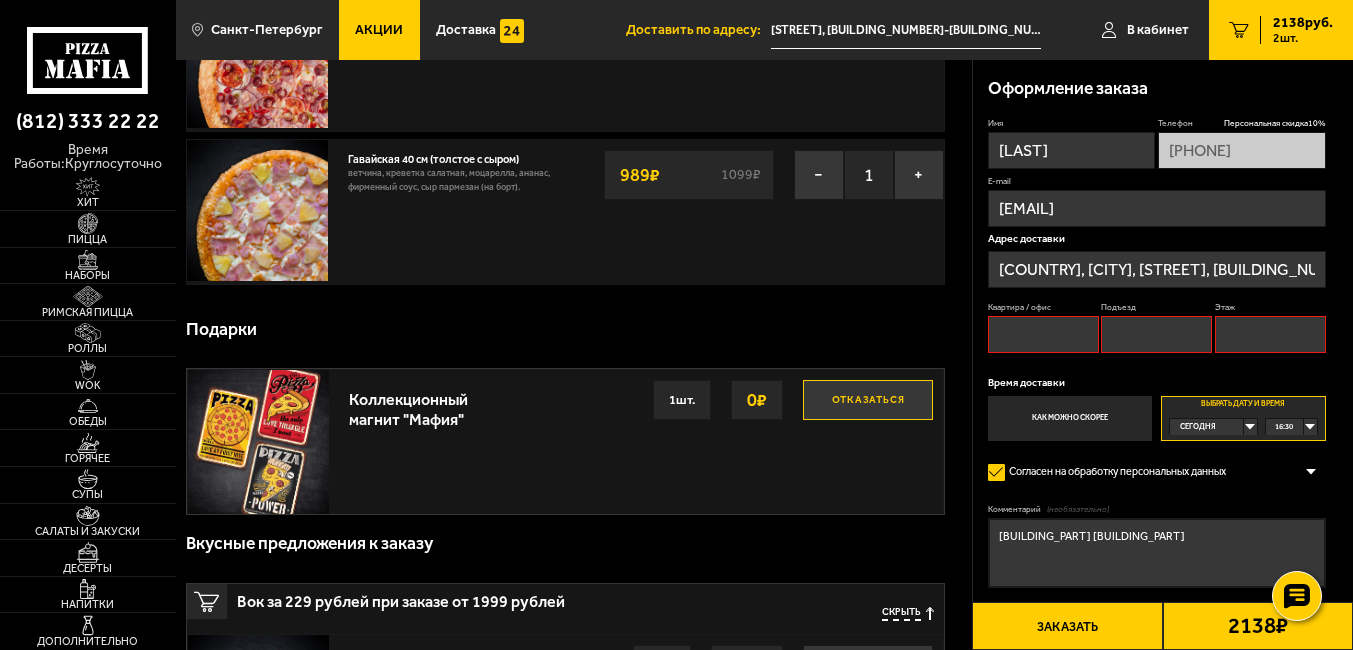 click on "2138  руб." at bounding box center [1303, 23] 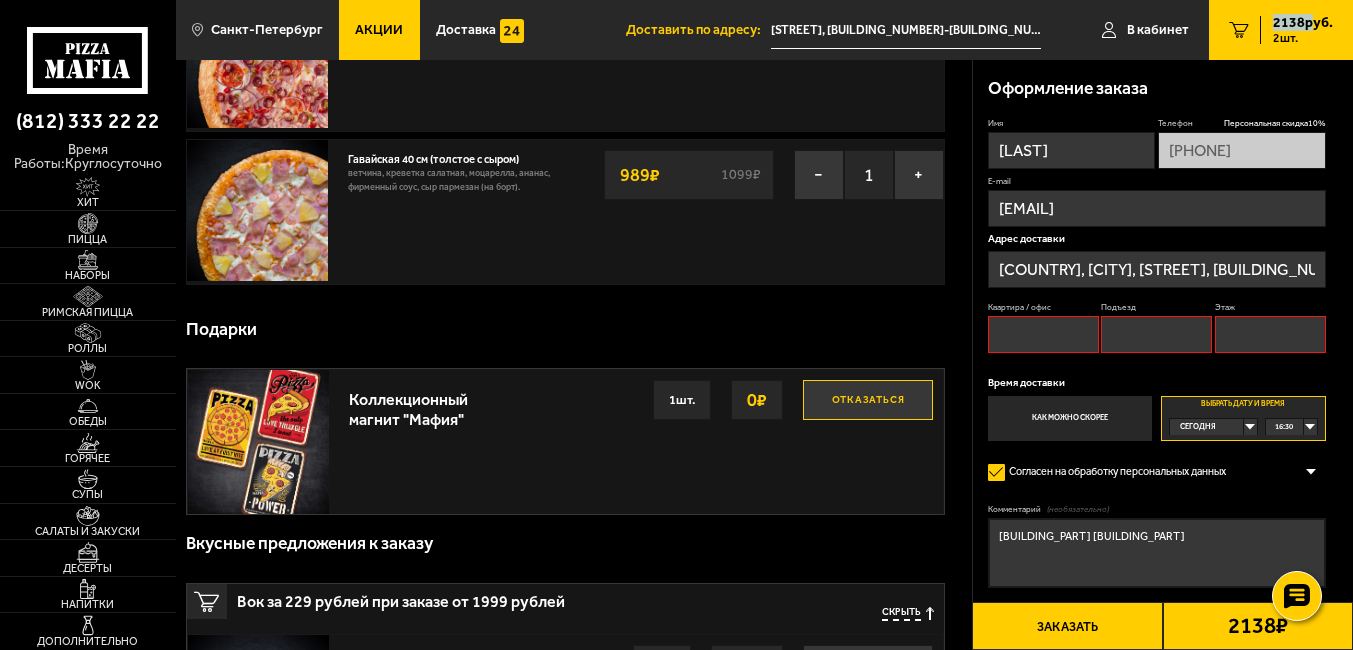 click on "2138  руб." at bounding box center [1303, 23] 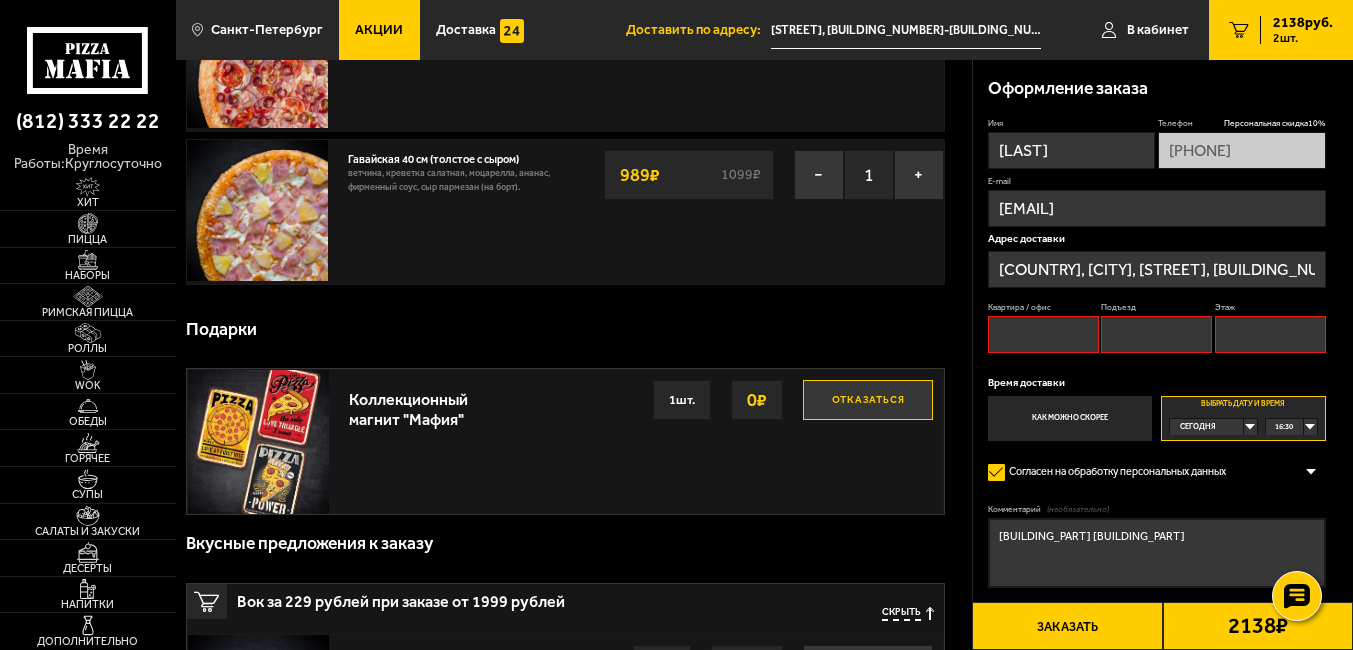 click on "2  шт." at bounding box center (1303, 38) 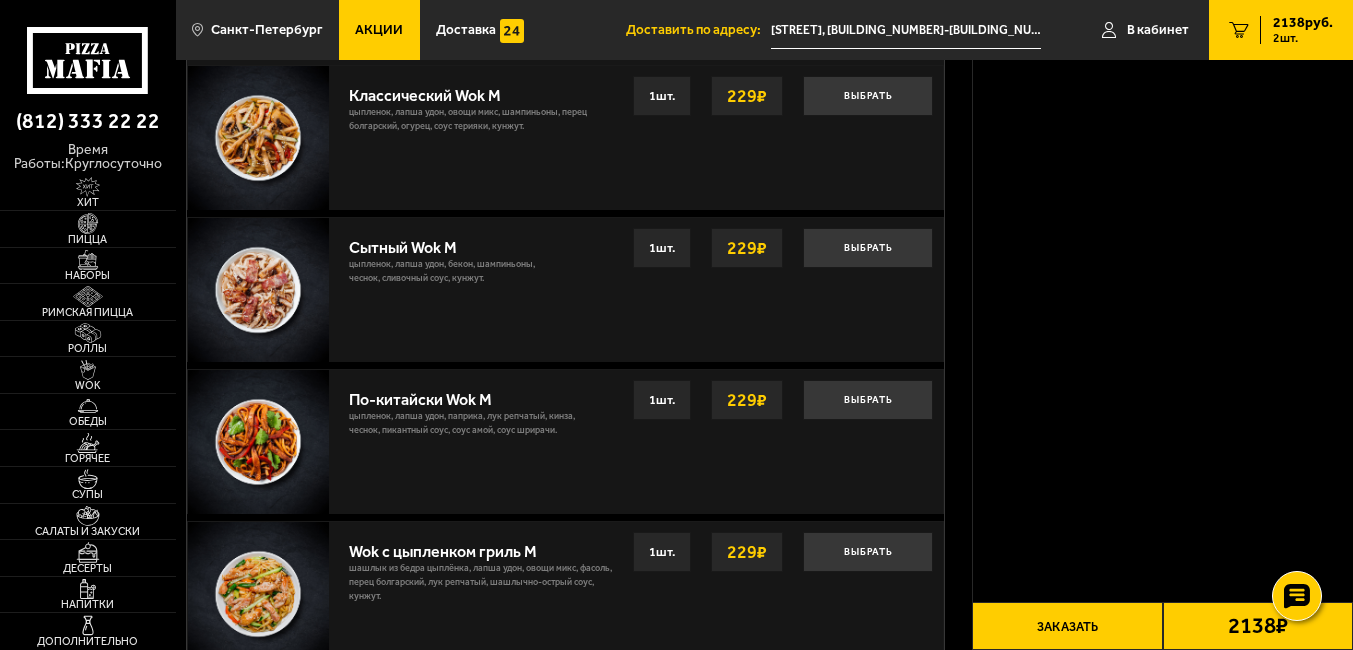 scroll, scrollTop: 1308, scrollLeft: 0, axis: vertical 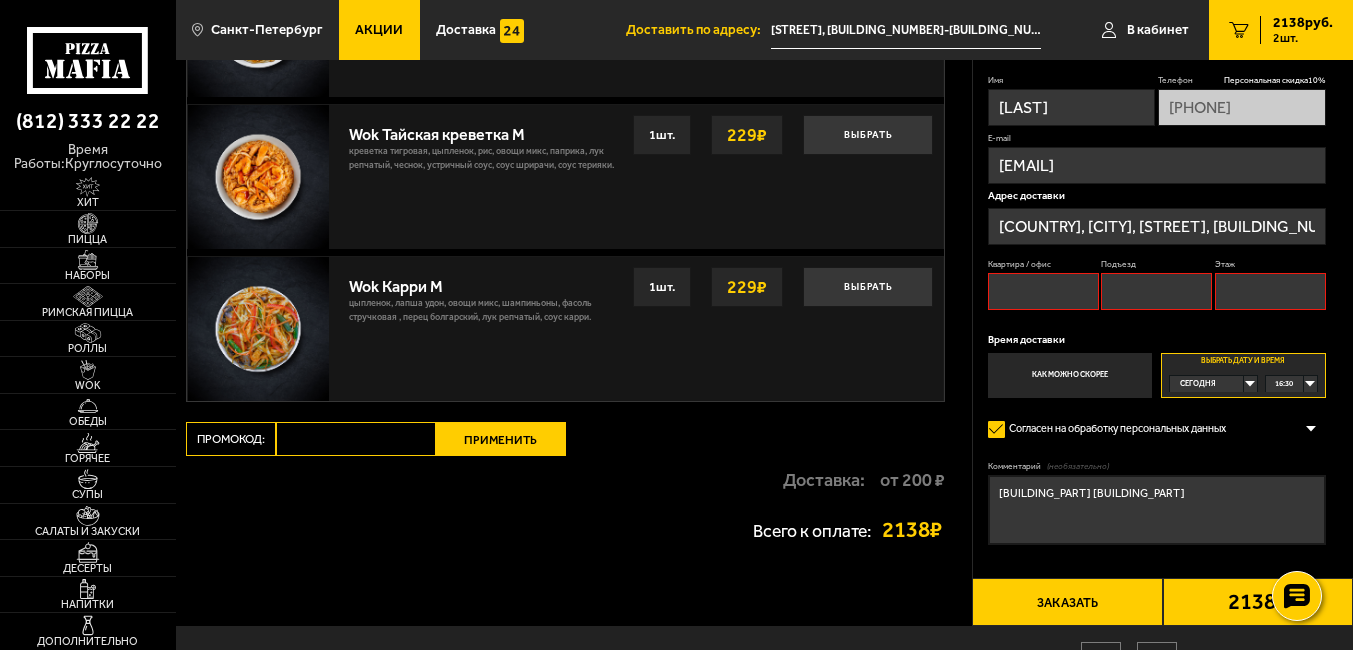 click on "Всего к оплате: 2138  ₽" at bounding box center (566, 530) 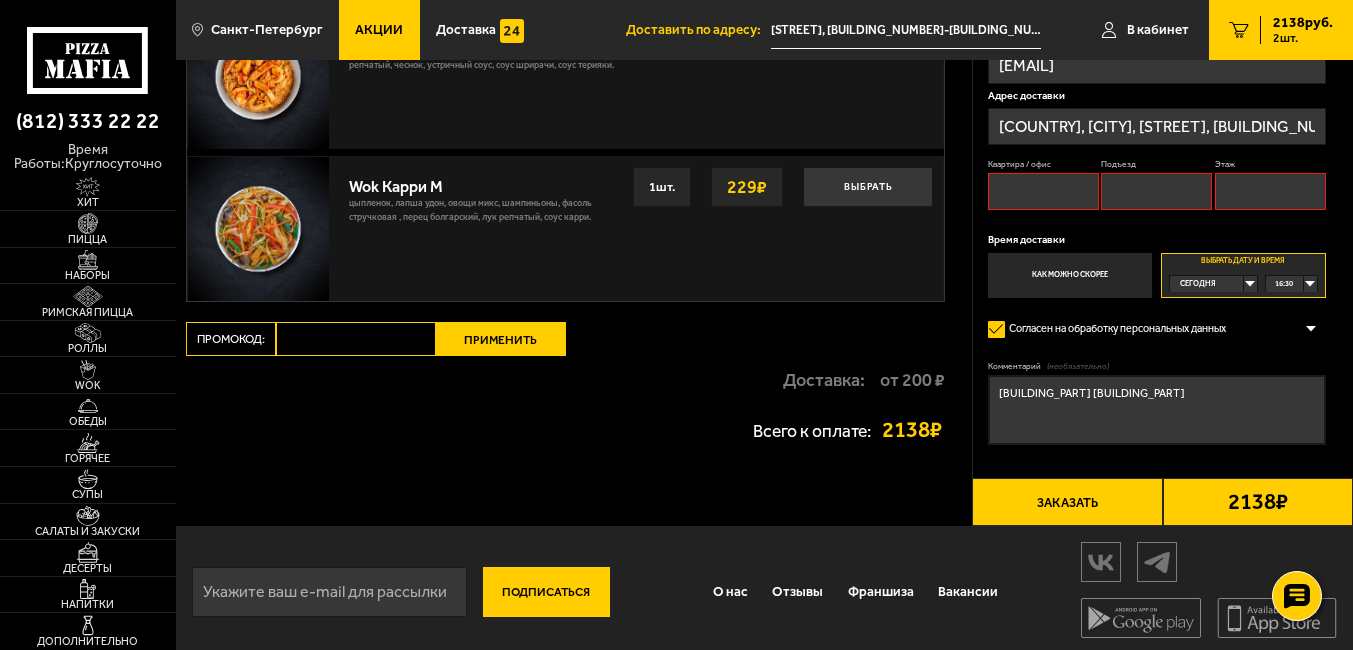 scroll, scrollTop: 1436, scrollLeft: 0, axis: vertical 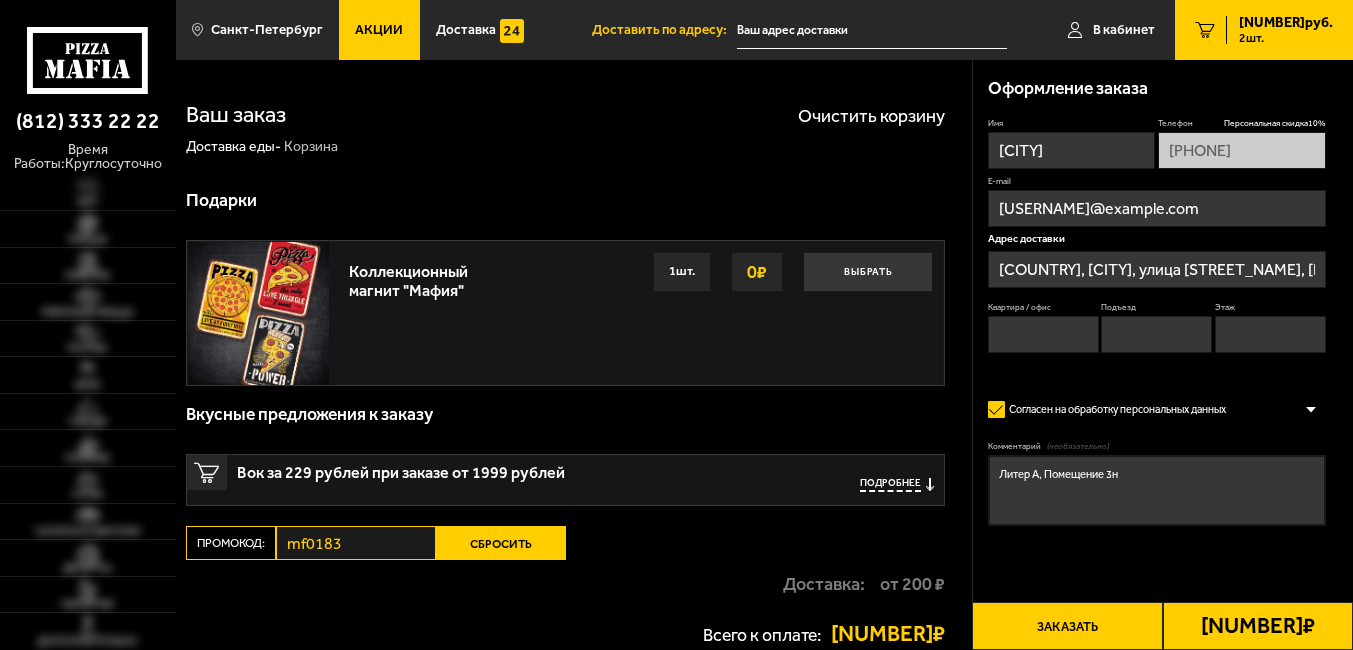 type on "улица [STREET_NAME], [NUMBER]" 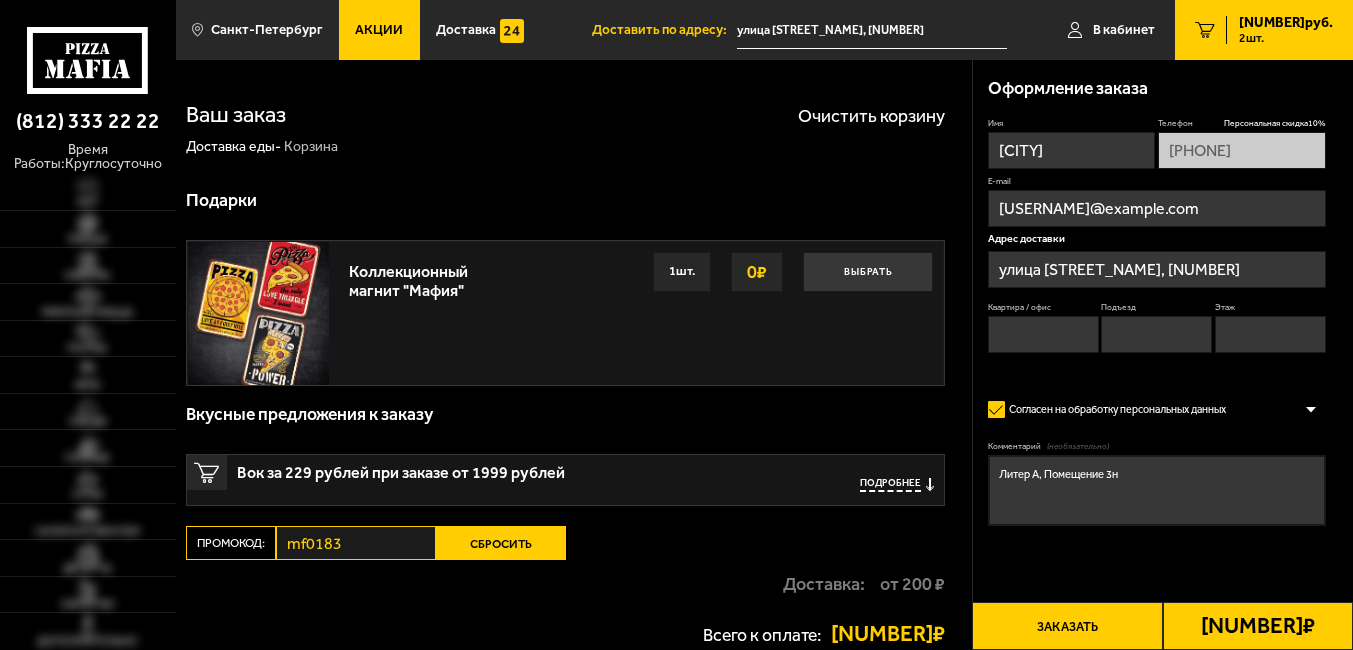 scroll, scrollTop: 0, scrollLeft: 0, axis: both 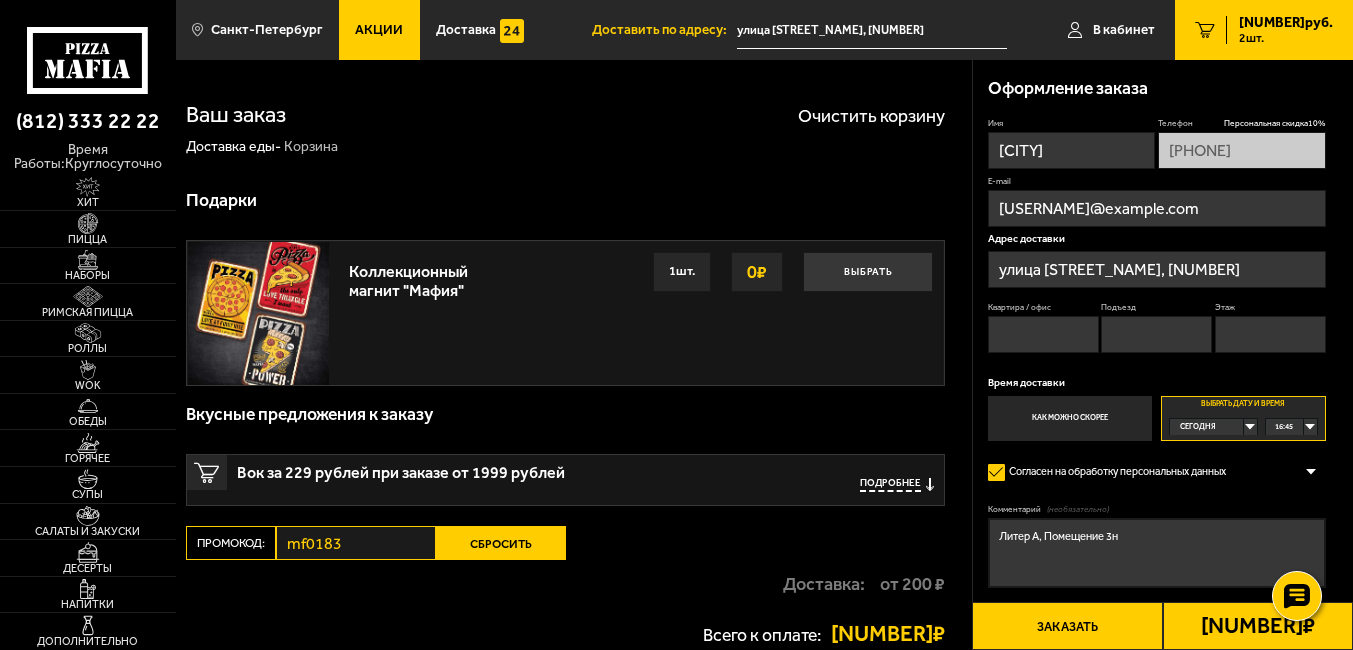 click on "Заказать" at bounding box center (1067, 626) 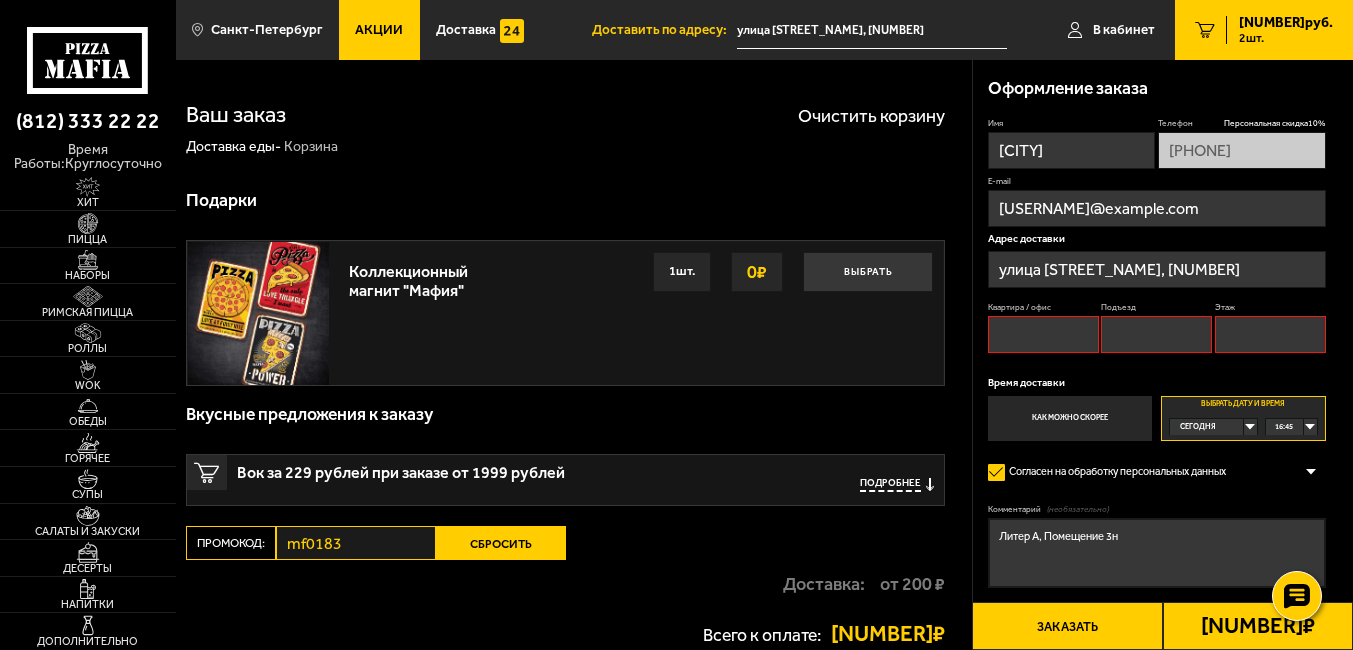 click on "2138  руб." at bounding box center [1286, 23] 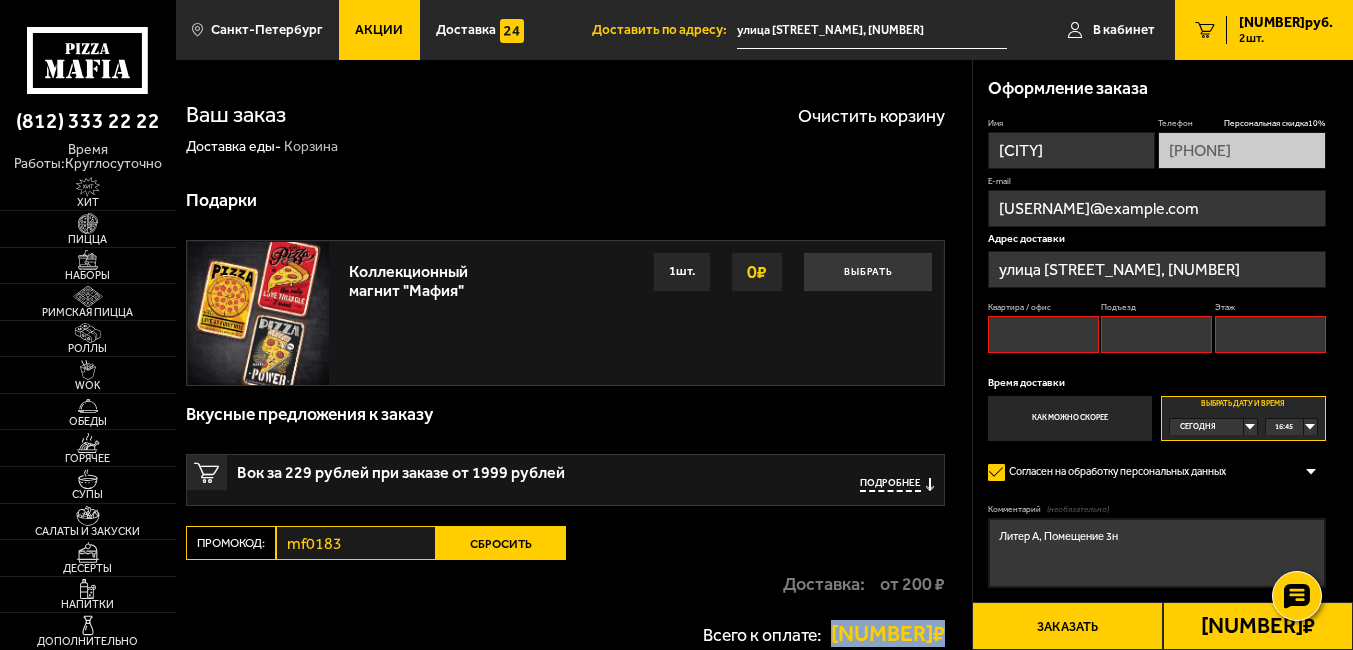 click on "2138  ₽" at bounding box center (888, 634) 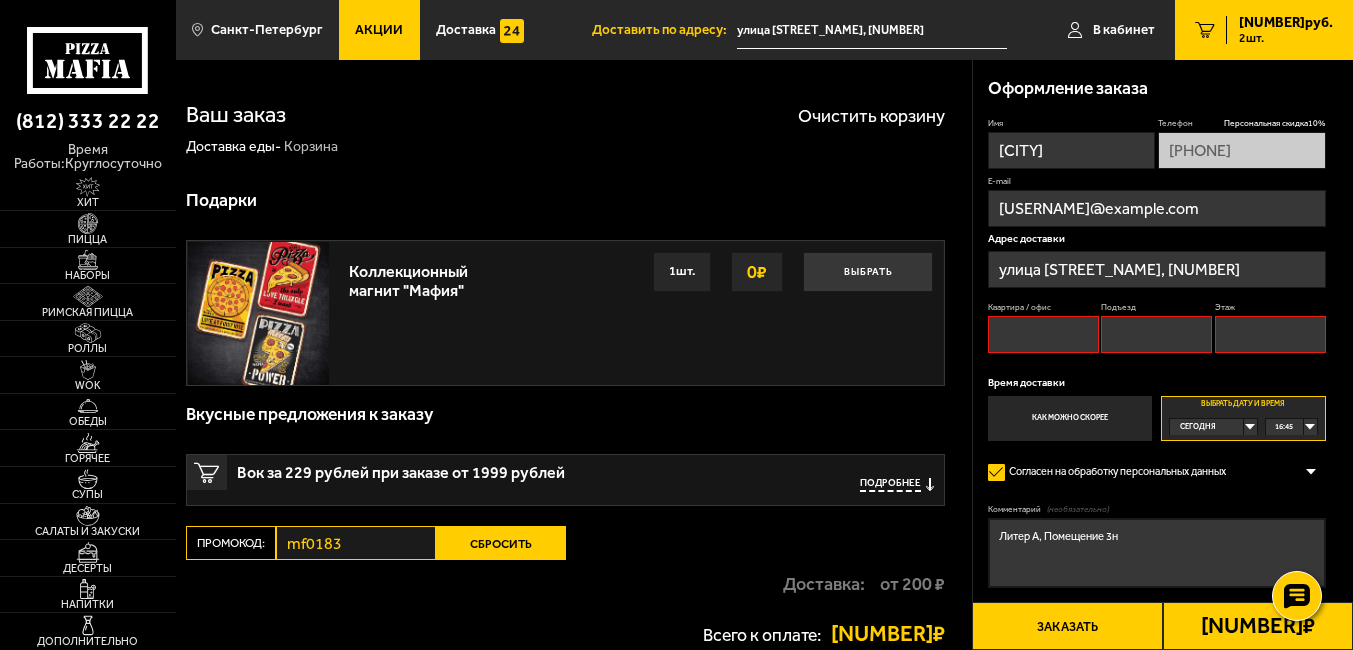 drag, startPoint x: 892, startPoint y: 631, endPoint x: 869, endPoint y: 619, distance: 25.942244 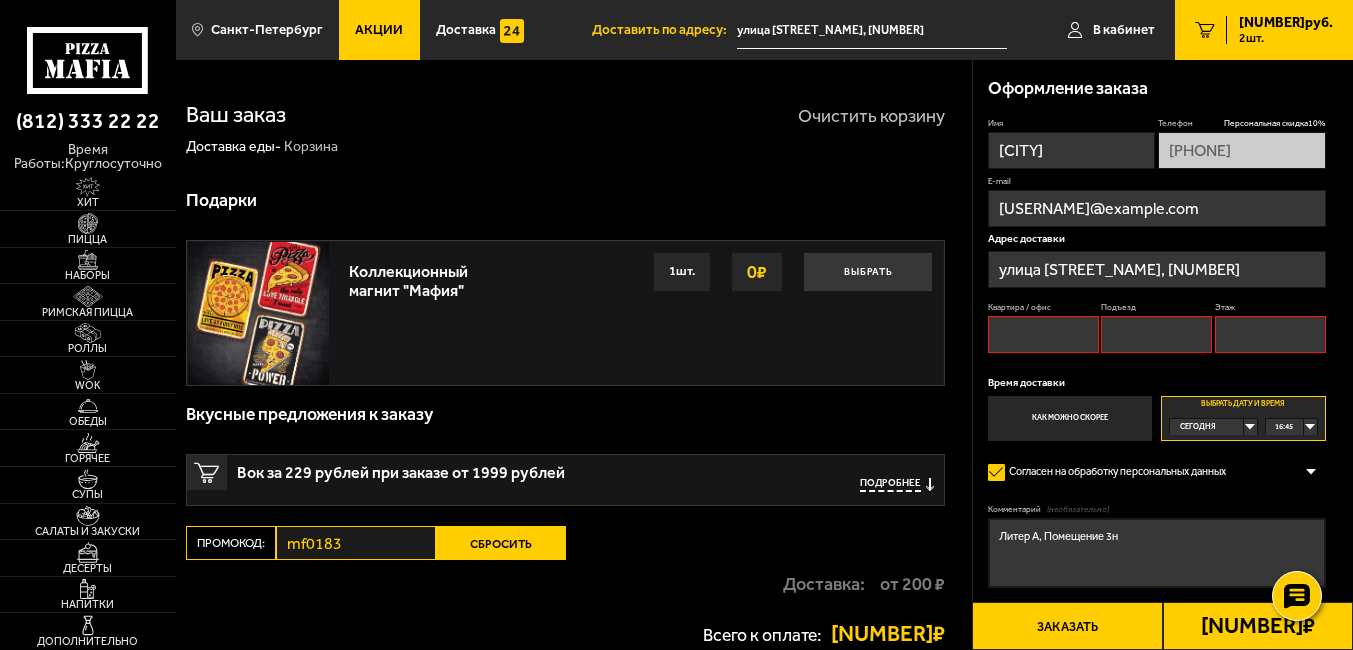click on "Очистить корзину" at bounding box center (871, 116) 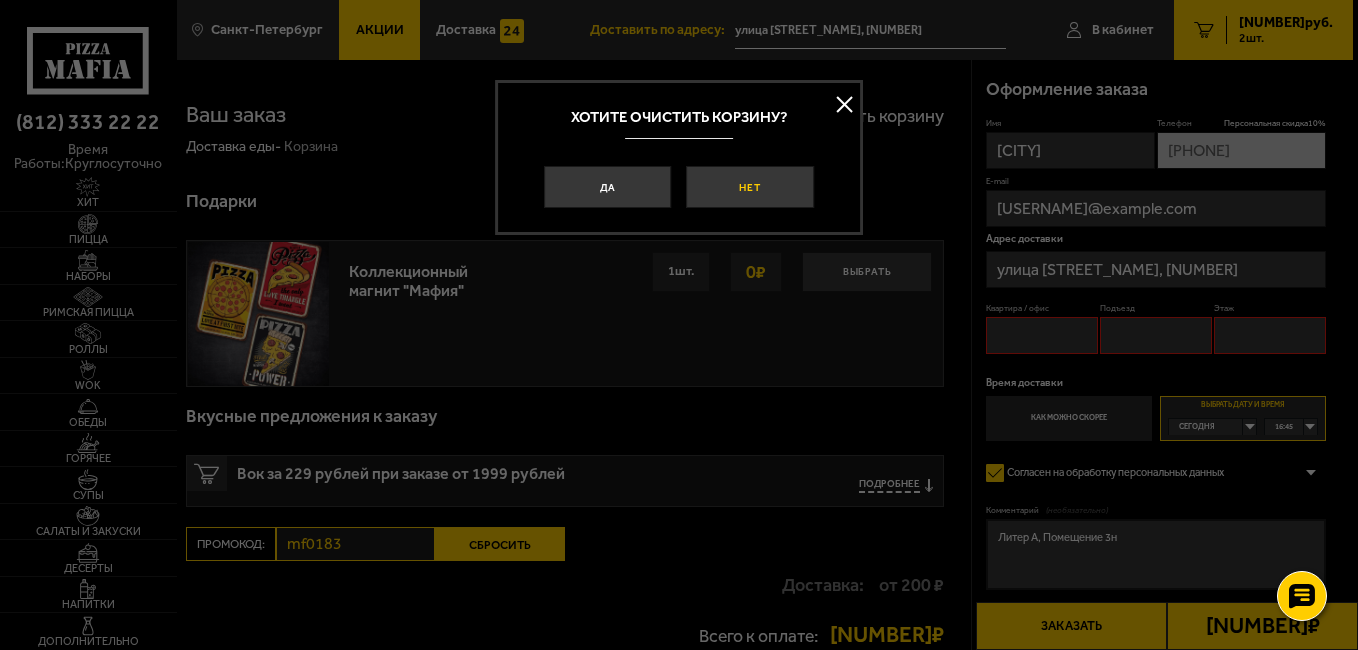 click on "Нет" at bounding box center (749, 187) 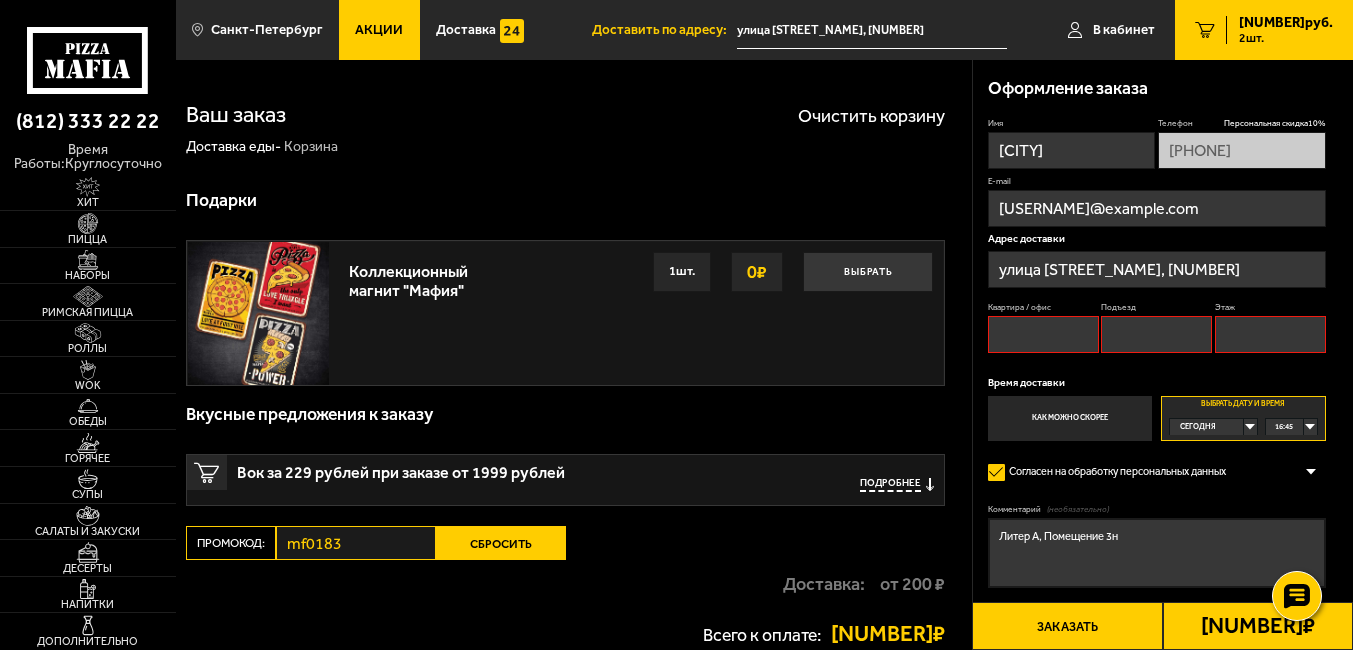 click on "Ваш заказ Очистить корзину Доставка еды  -  Корзина 0 Подарки Коллекционный магнит "Мафия" Выбрать 0  ₽ 1  шт. Вкусные предложения к заказу Вок за 229 рублей при заказе от 1999 рублей Подробнее Классический Wok M цыпленок, лапша удон, овощи микс, шампиньоны, перец болгарский, огурец, соус терияки, кунжут. Выбрать 229  ₽ 1  шт. цыпленок, лапша удон, овощи микс, шампиньоны, перец болгарский, огурец, соус терияки, кунжут. Сытный Wok M цыпленок, лапша удон, бекон, шампиньоны, чеснок, сливочный соус, кунжут. Выбрать 229  ₽ 1  шт. По-китайски Wok M Выбрать 229  ₽ 1  шт. Wok с цыпленком гриль M 229" at bounding box center [574, 395] 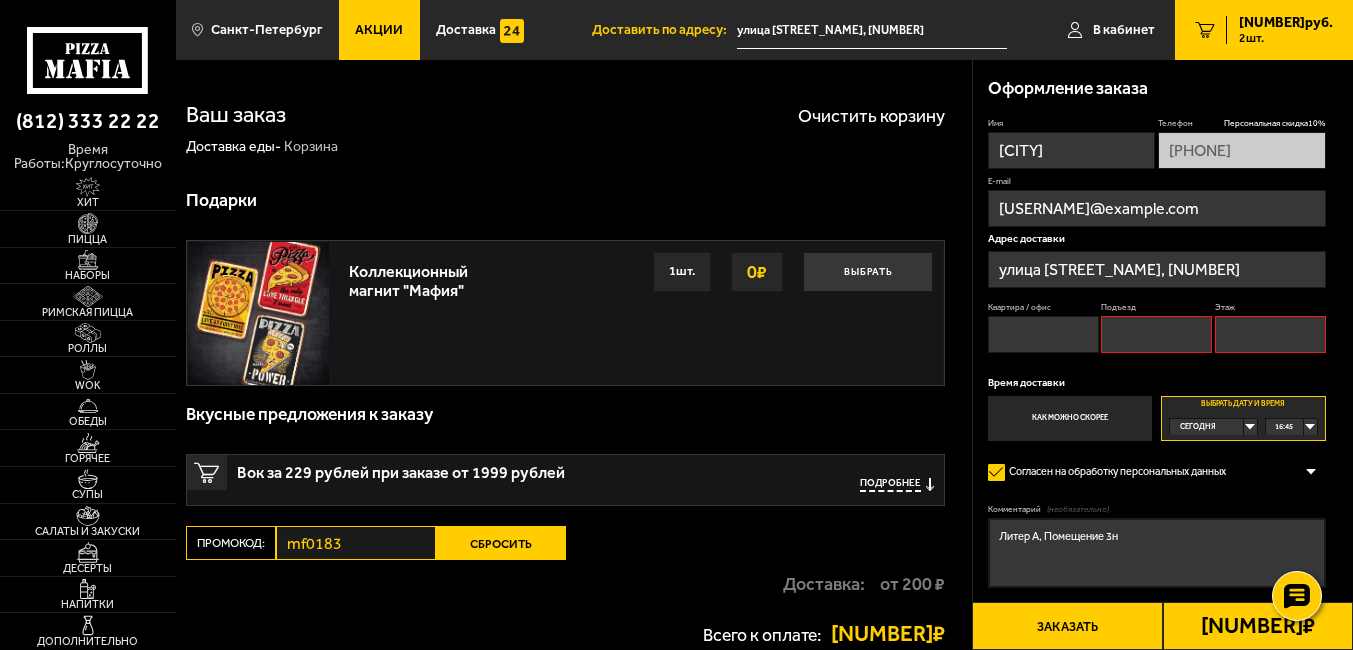 click on "Квартира / офис" at bounding box center [1043, 334] 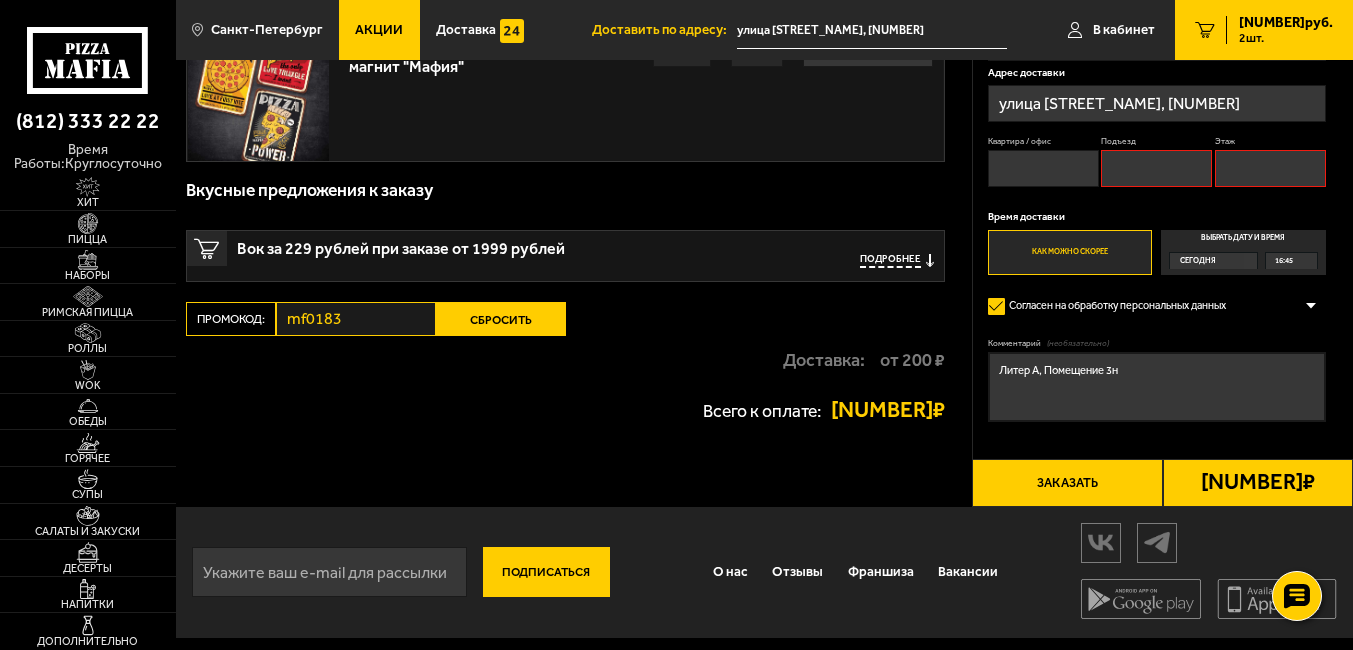 scroll, scrollTop: 528, scrollLeft: 0, axis: vertical 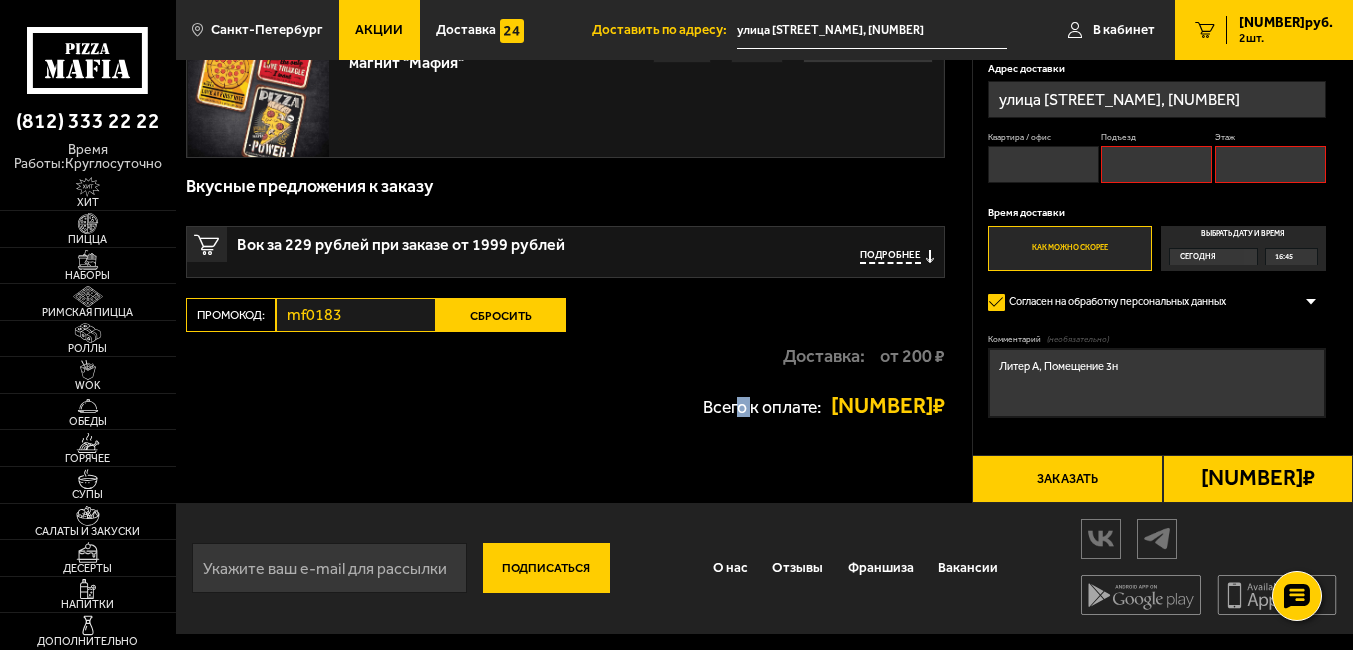 drag, startPoint x: 779, startPoint y: 417, endPoint x: 799, endPoint y: 416, distance: 20.024984 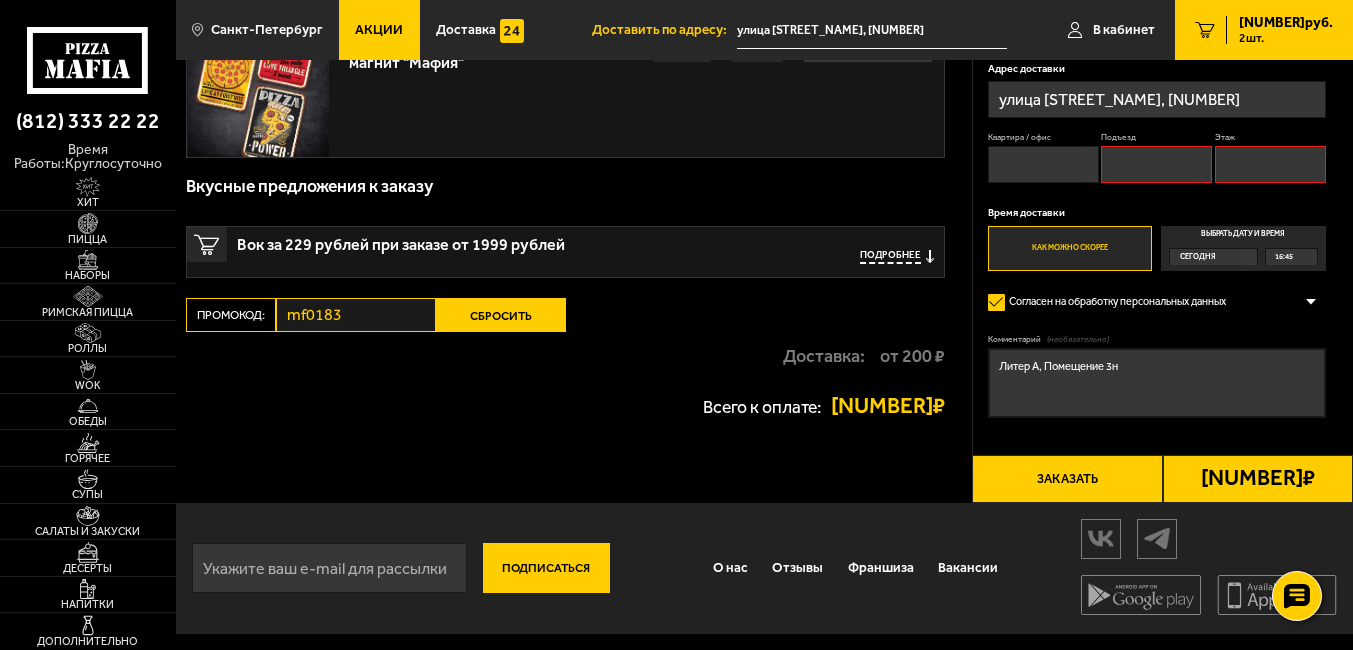 click on "Заказать" at bounding box center [1067, 479] 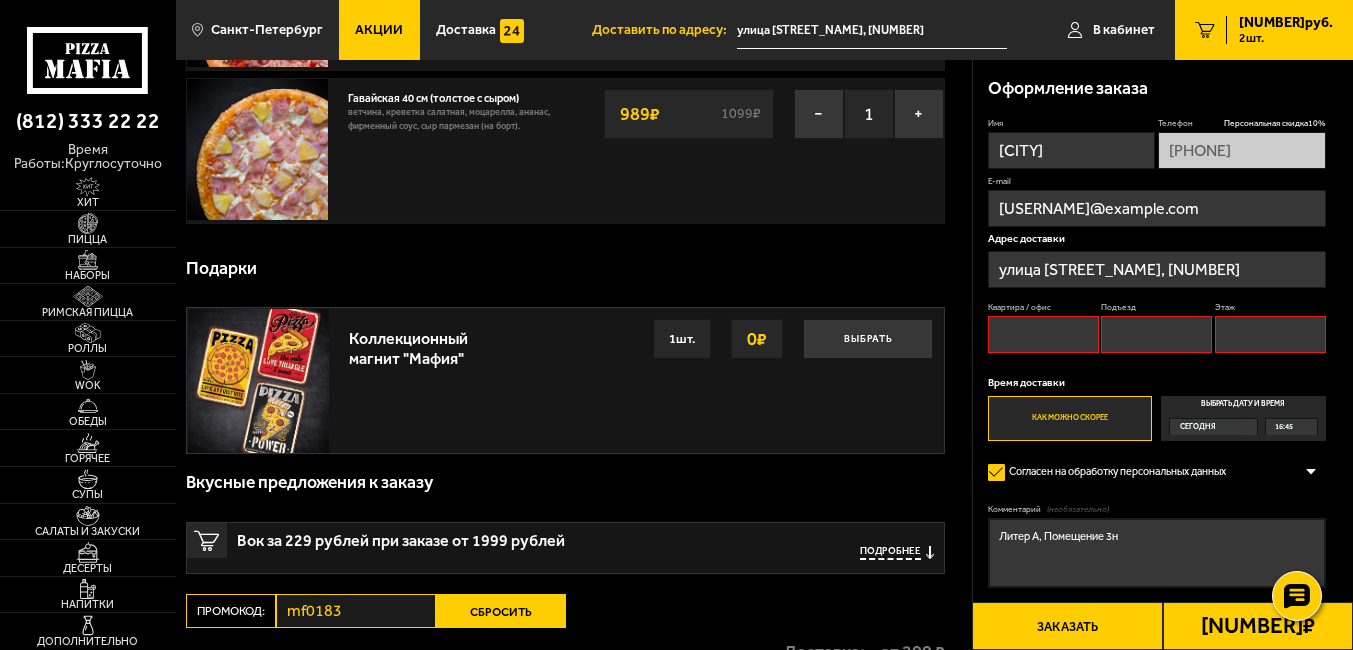 scroll, scrollTop: 170, scrollLeft: 0, axis: vertical 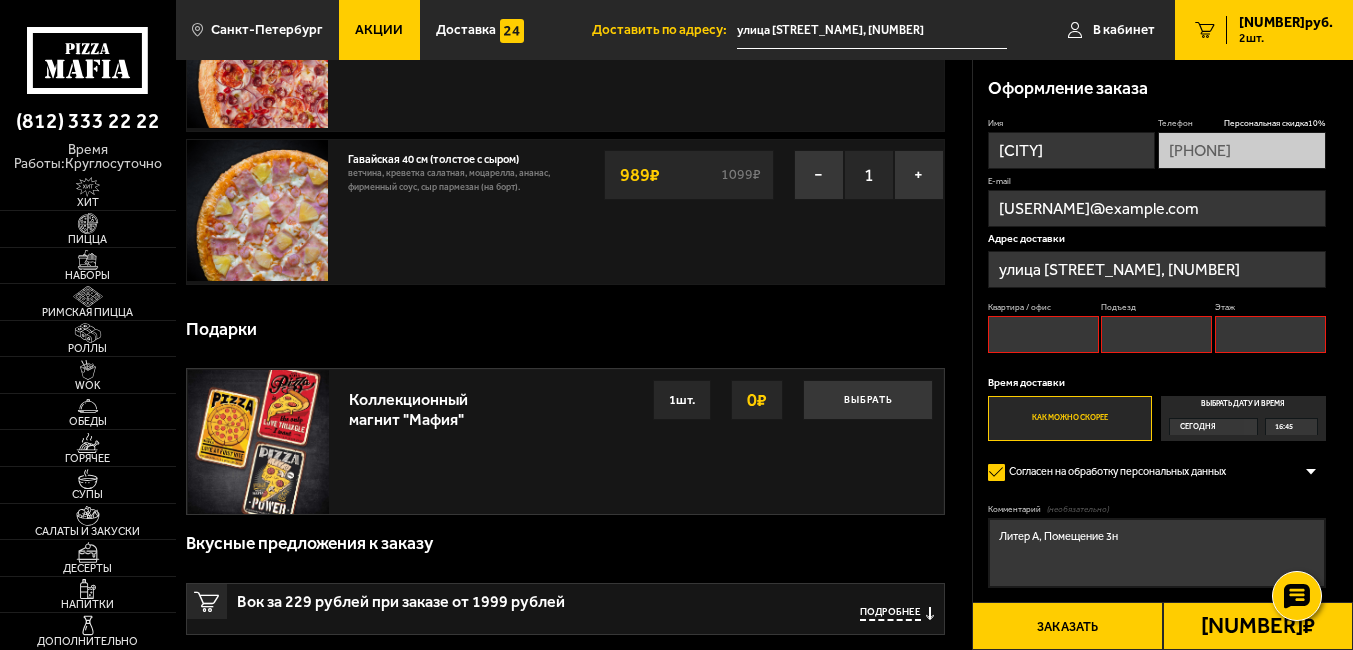type 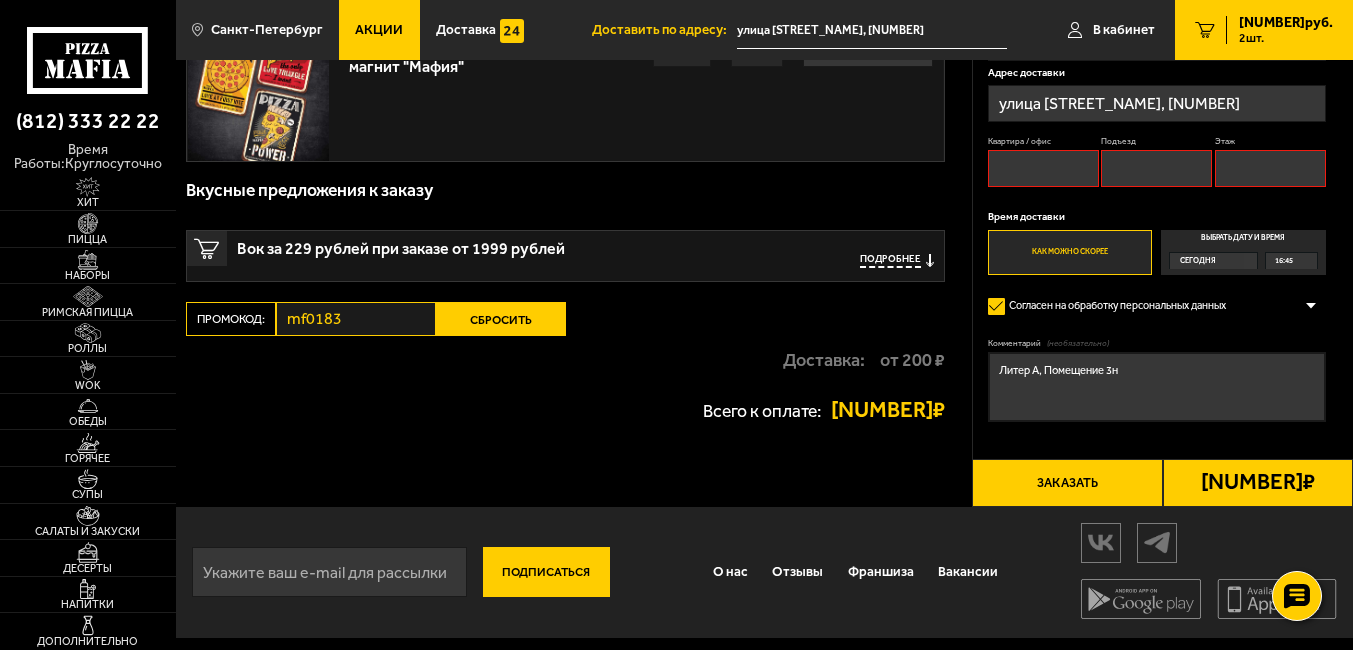 scroll, scrollTop: 528, scrollLeft: 0, axis: vertical 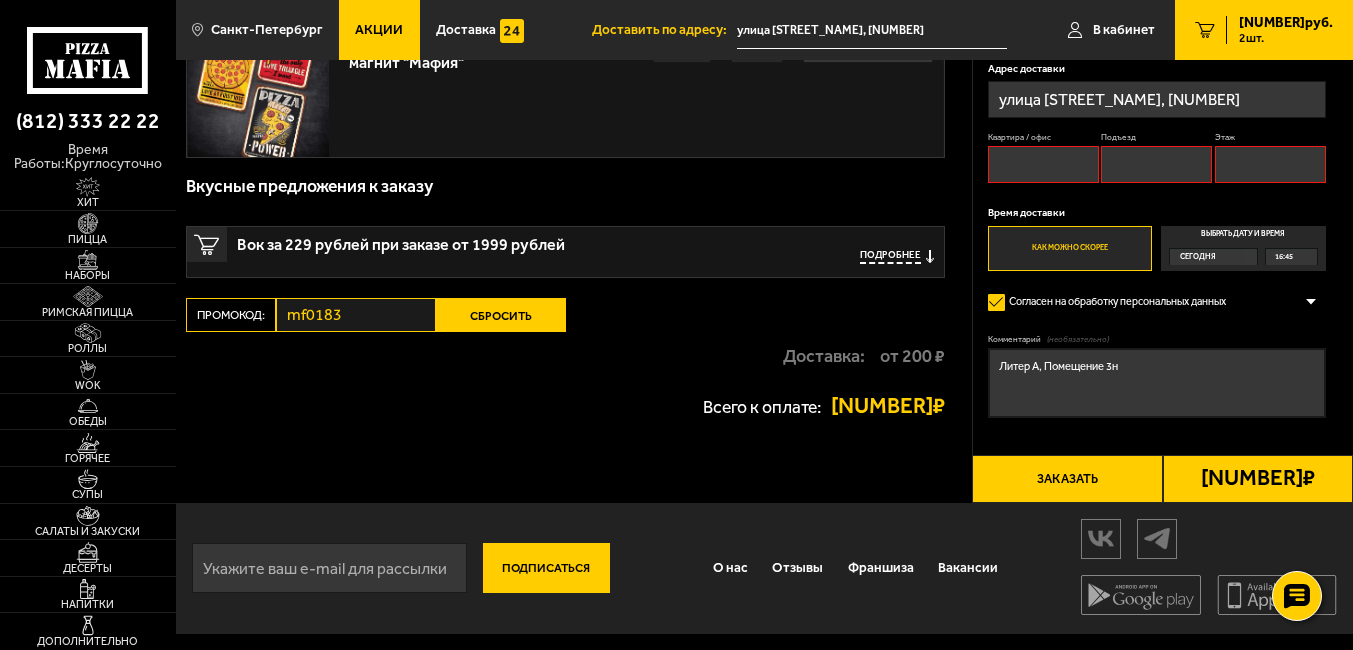 click on "Заказать" at bounding box center [1067, 479] 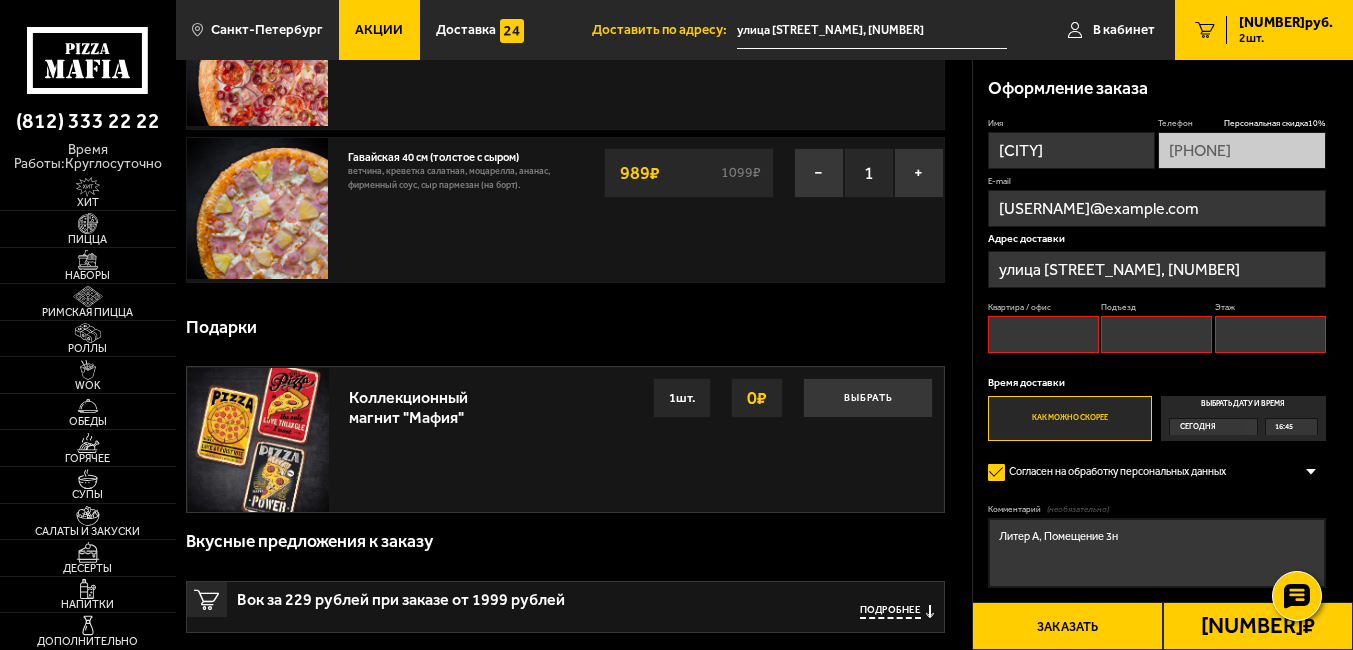 scroll, scrollTop: 170, scrollLeft: 0, axis: vertical 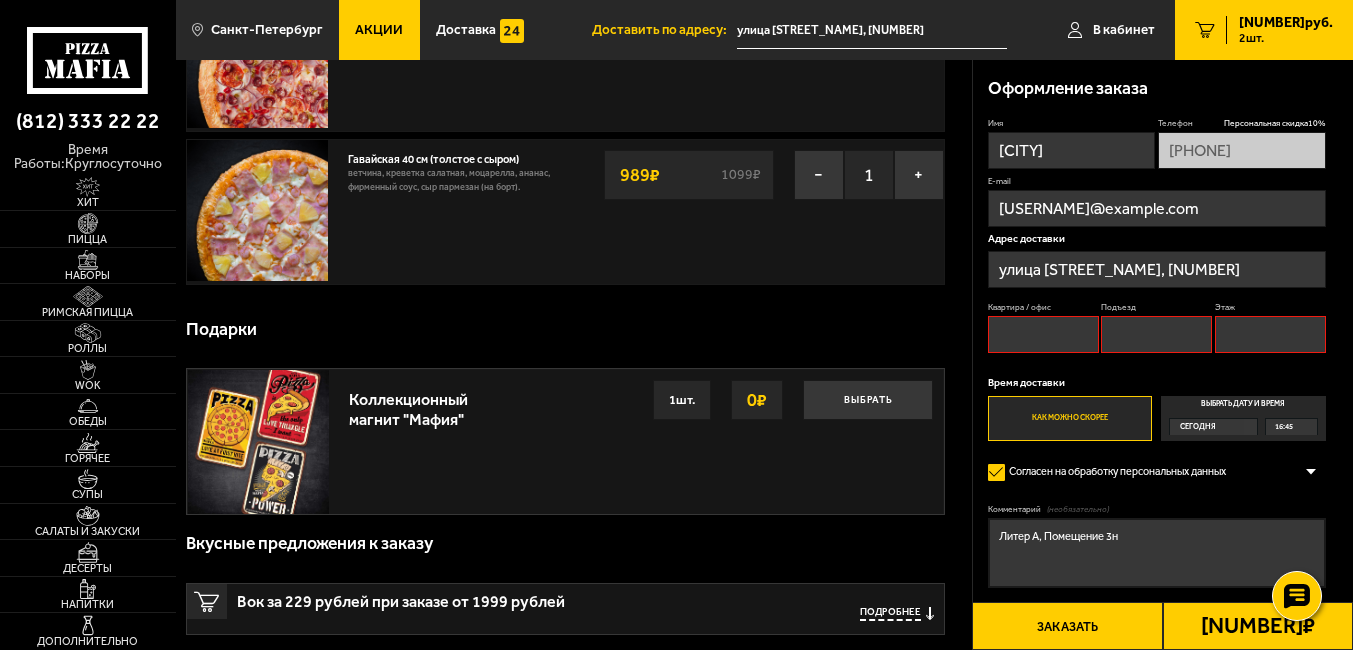 click on "Квартира / офис" at bounding box center (1043, 334) 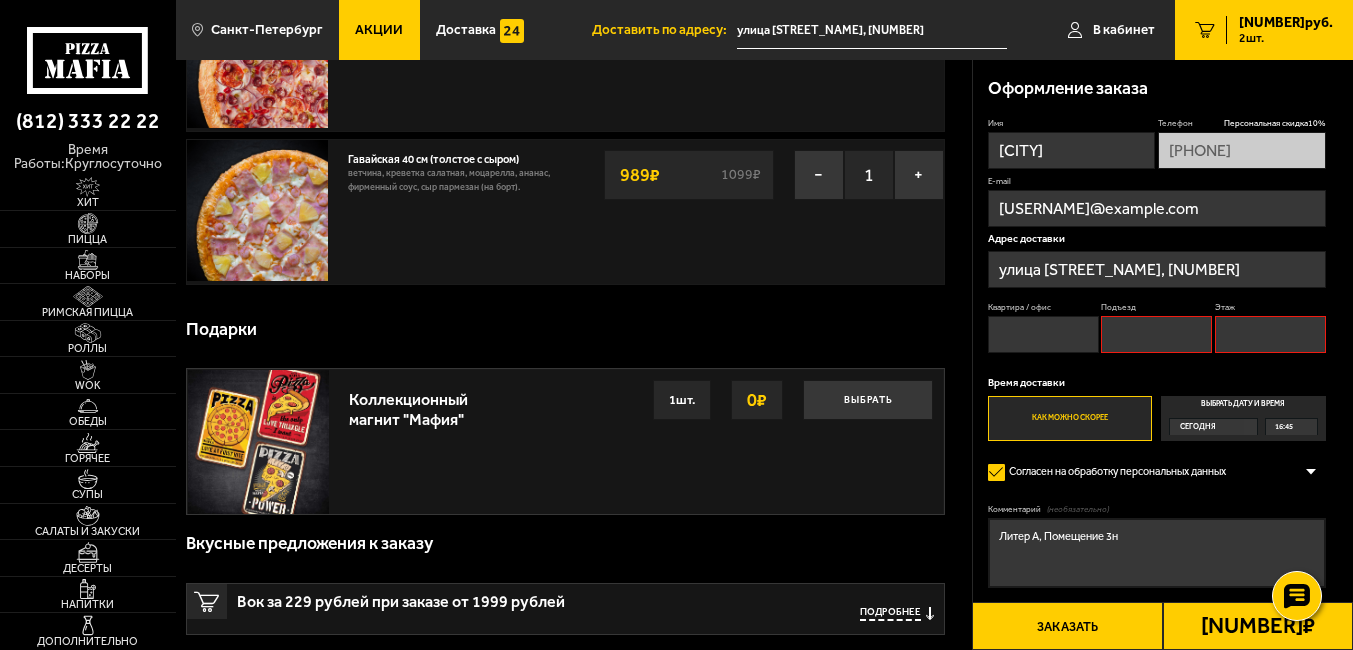 click on "Подъезд" at bounding box center [1156, 334] 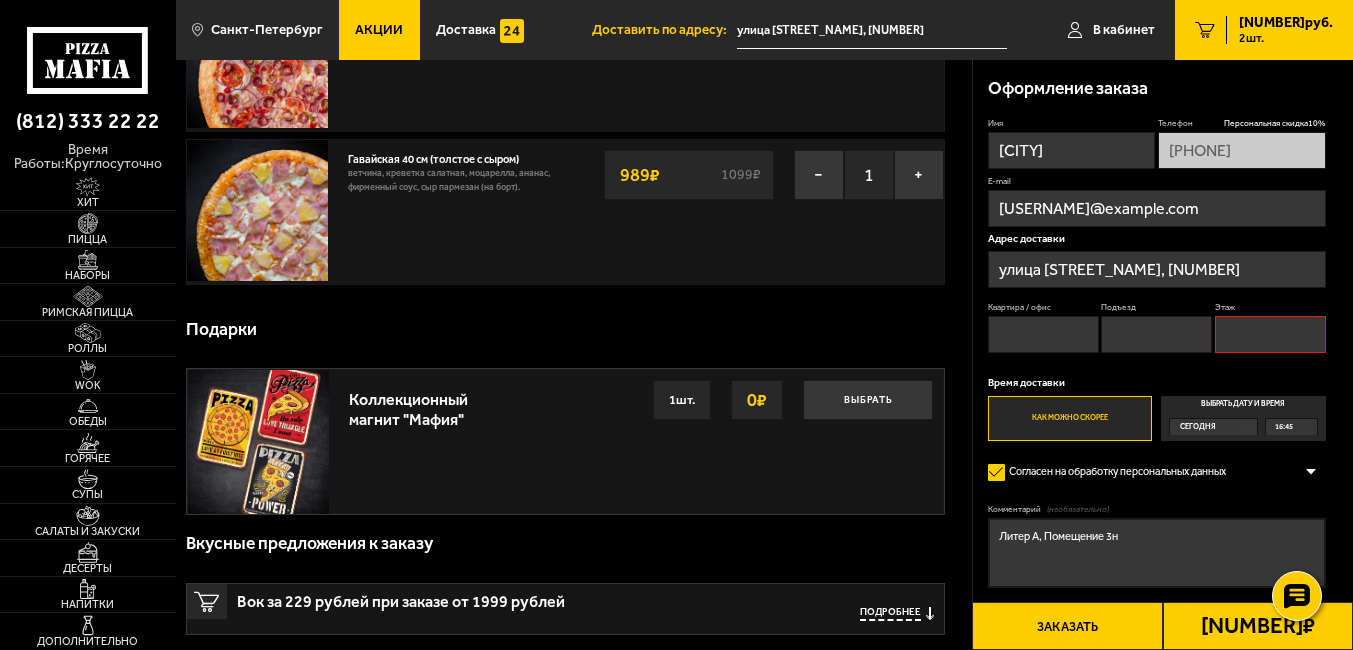 click on "Этаж" at bounding box center [1270, 334] 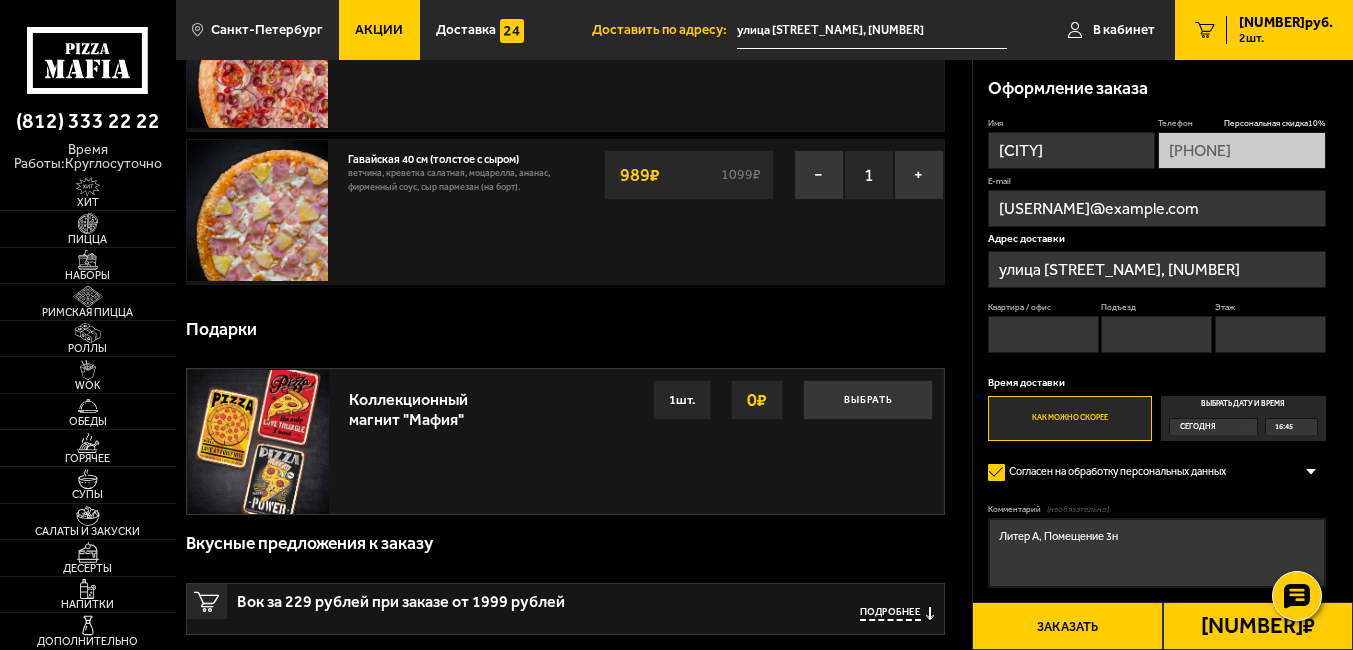 click on "Заказать" at bounding box center [1067, 626] 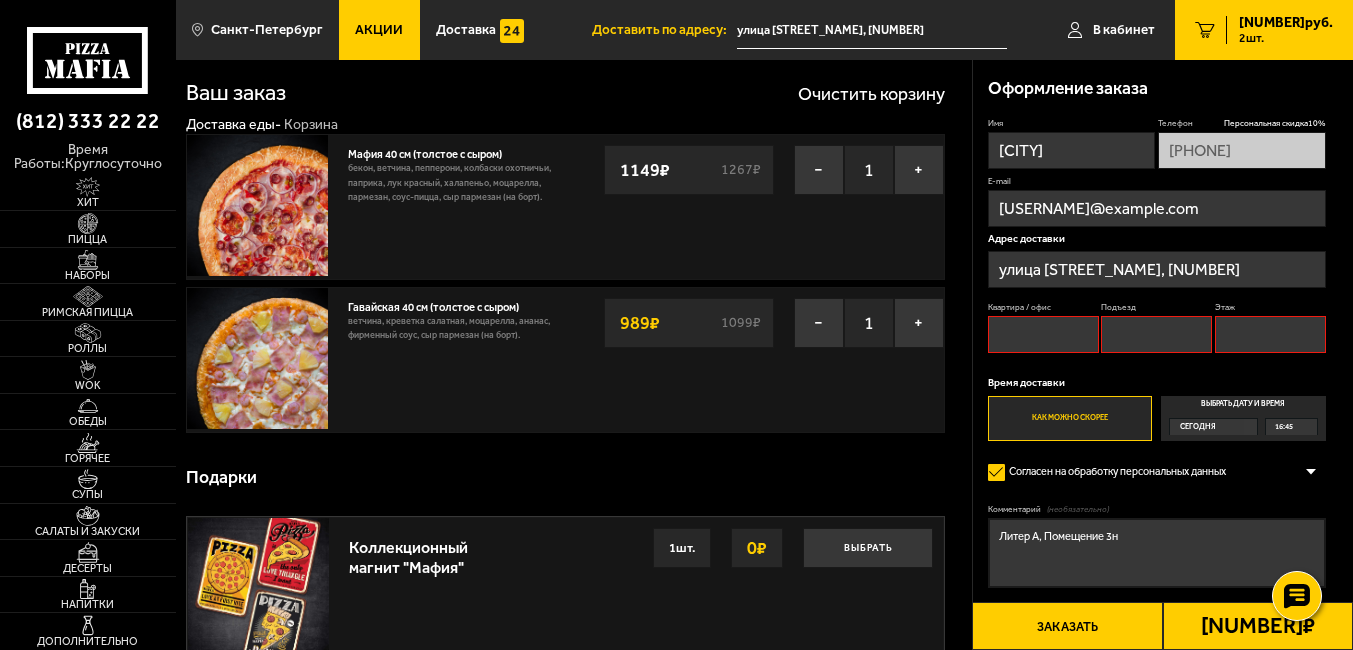 scroll, scrollTop: 0, scrollLeft: 0, axis: both 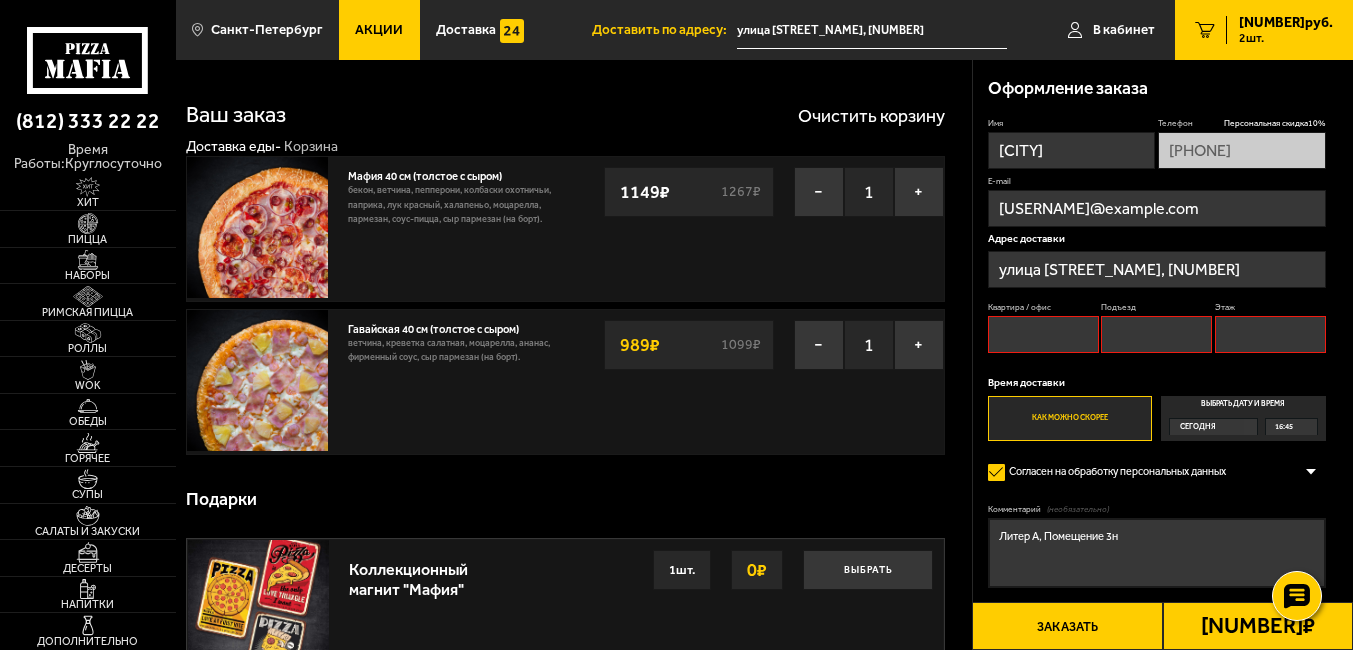 click on "Подъезд" at bounding box center (1156, 334) 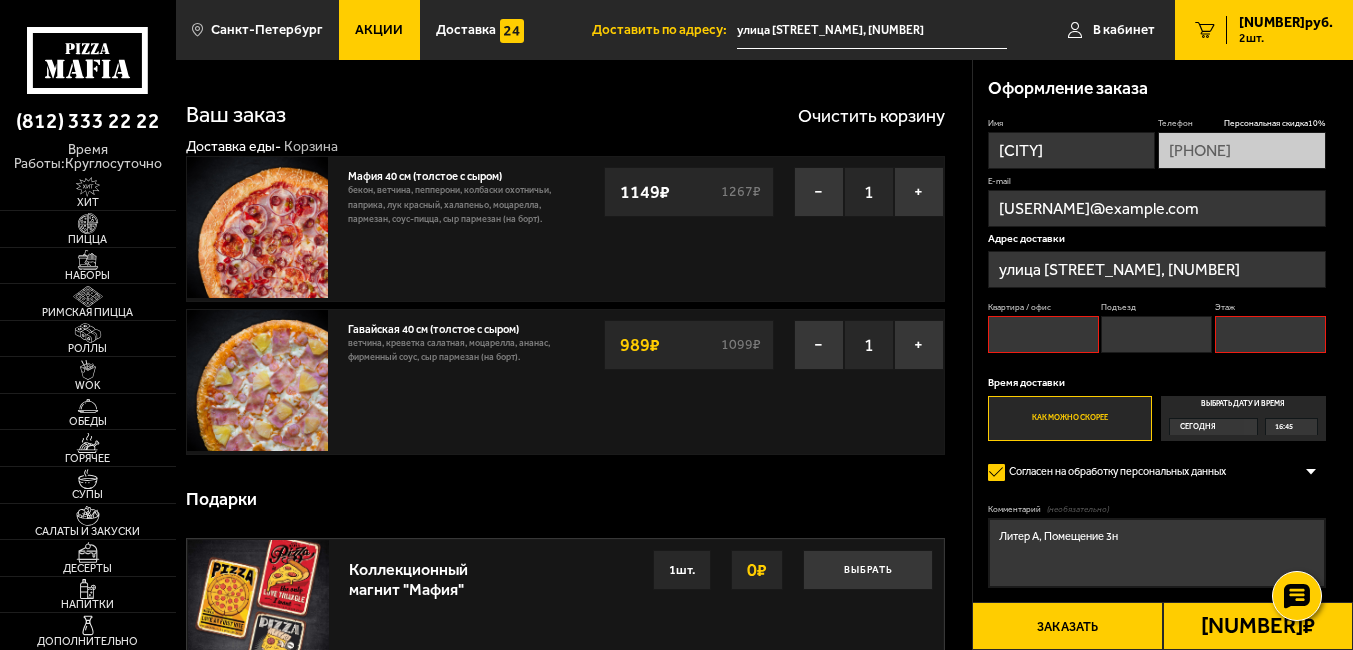 type 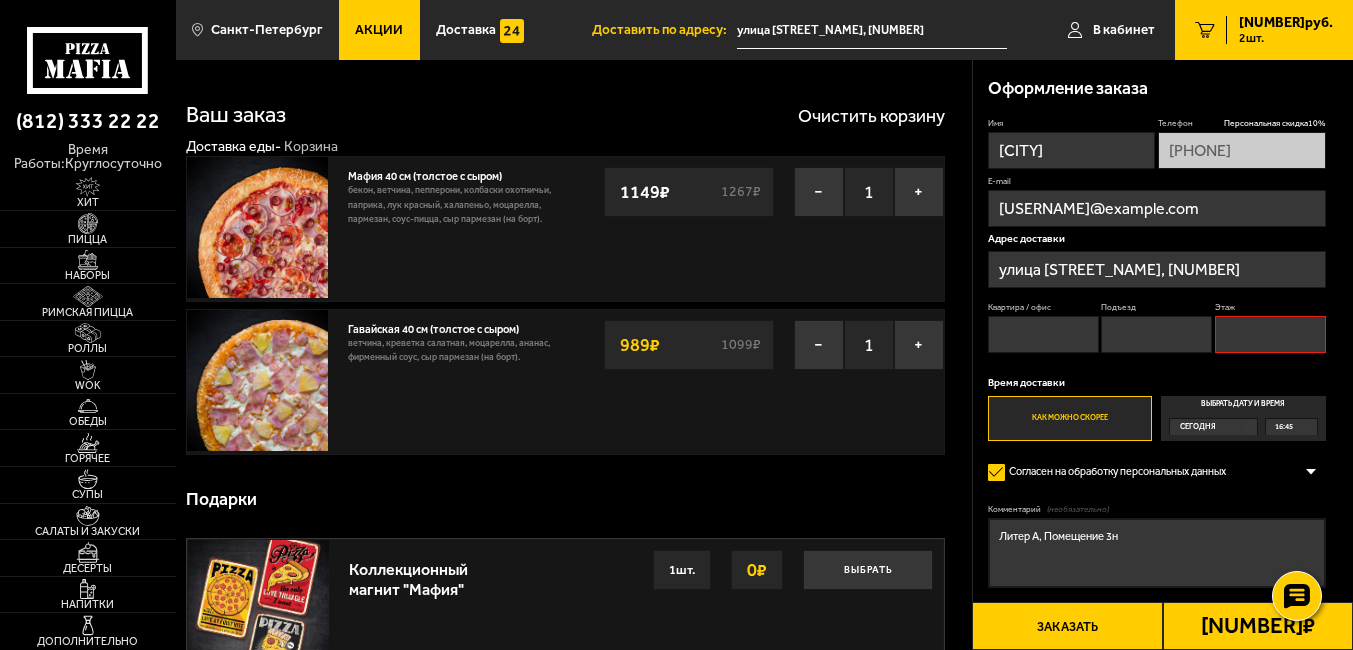 click on "Этаж" at bounding box center (1270, 334) 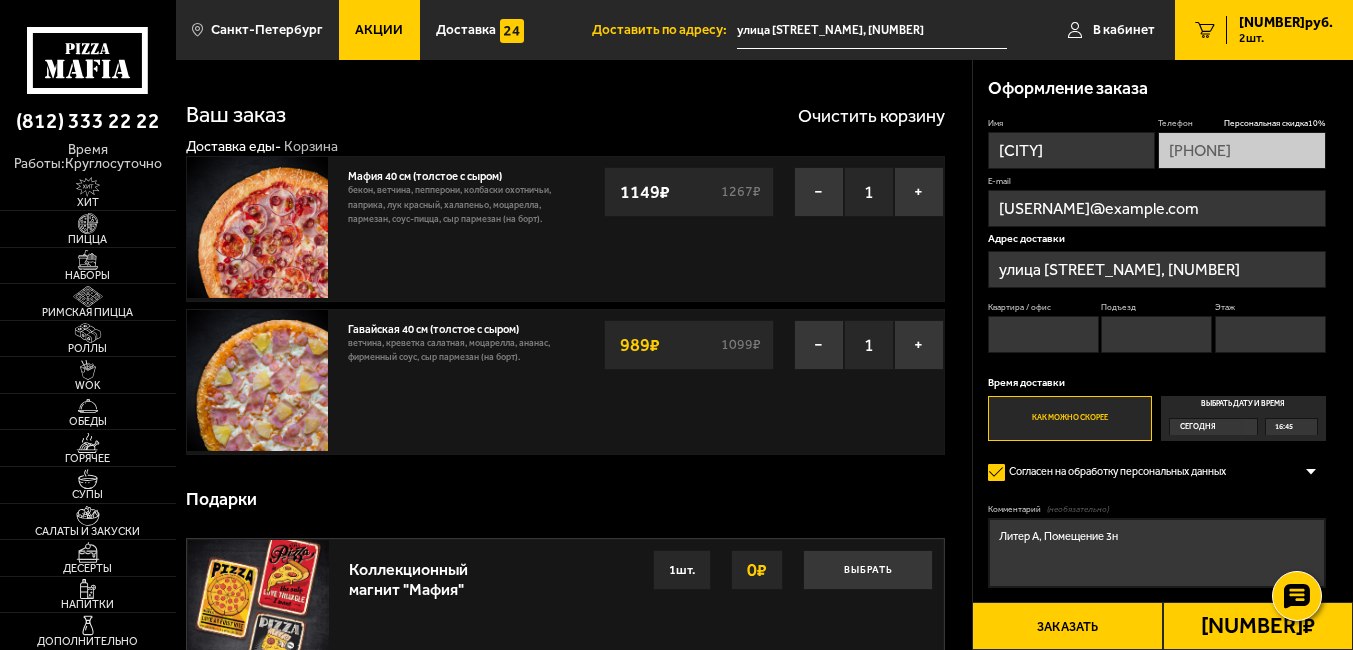 click on "Заказать" at bounding box center [1067, 626] 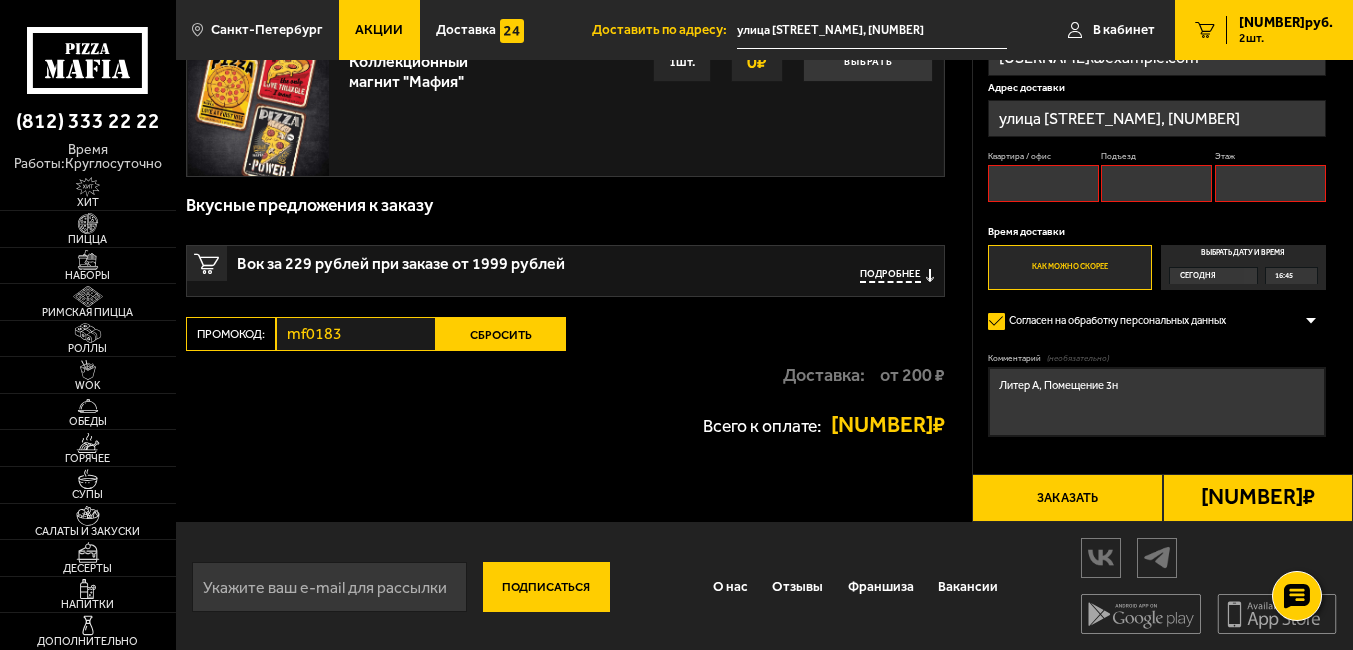 scroll, scrollTop: 528, scrollLeft: 0, axis: vertical 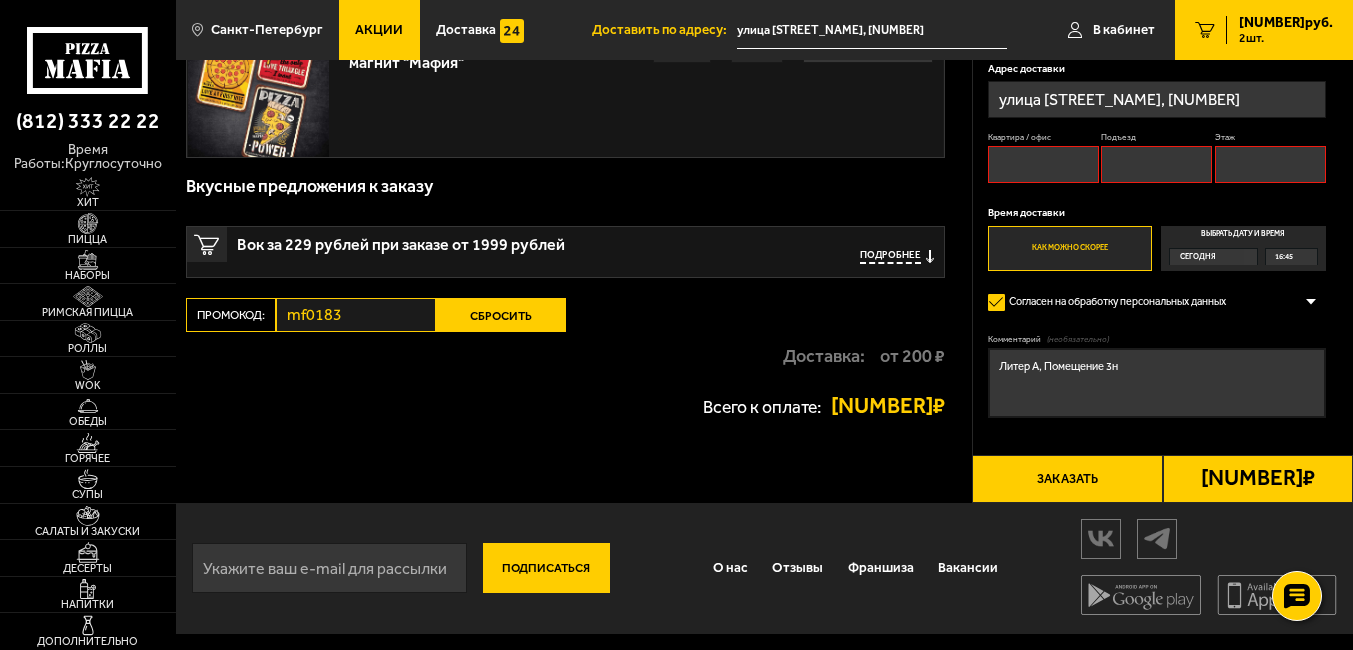 click on "Заказать" at bounding box center [1067, 479] 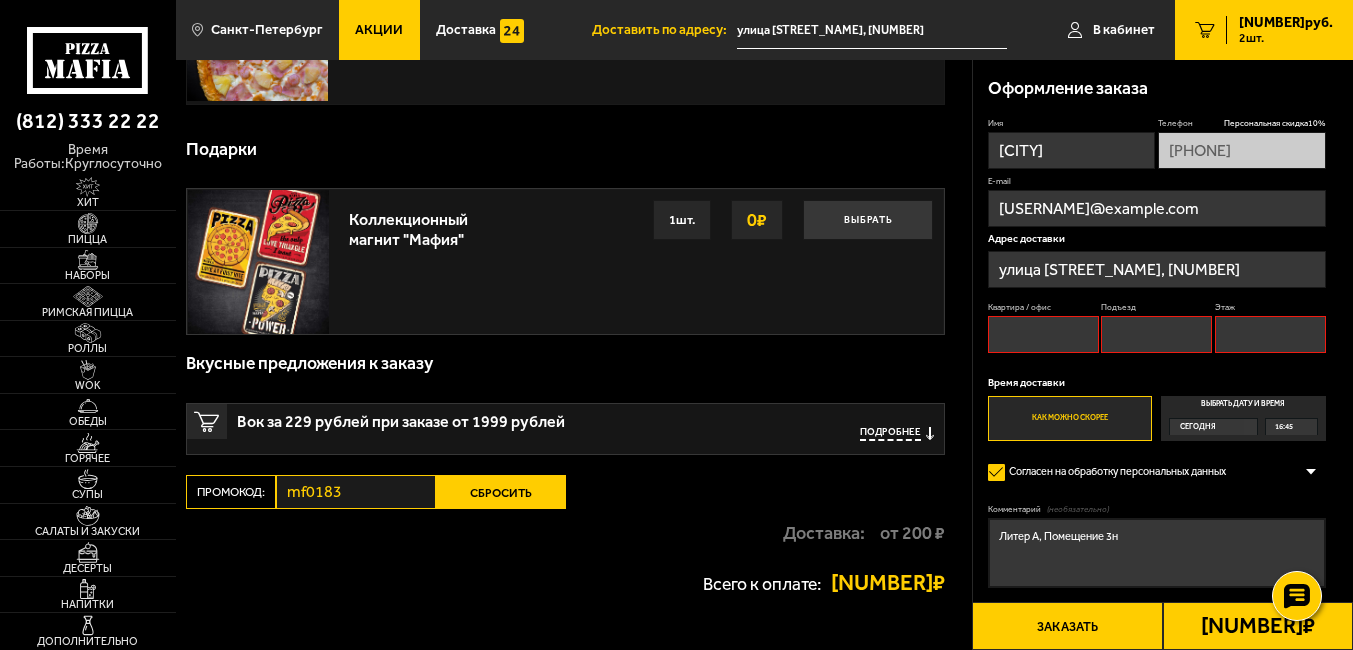 scroll, scrollTop: 170, scrollLeft: 0, axis: vertical 